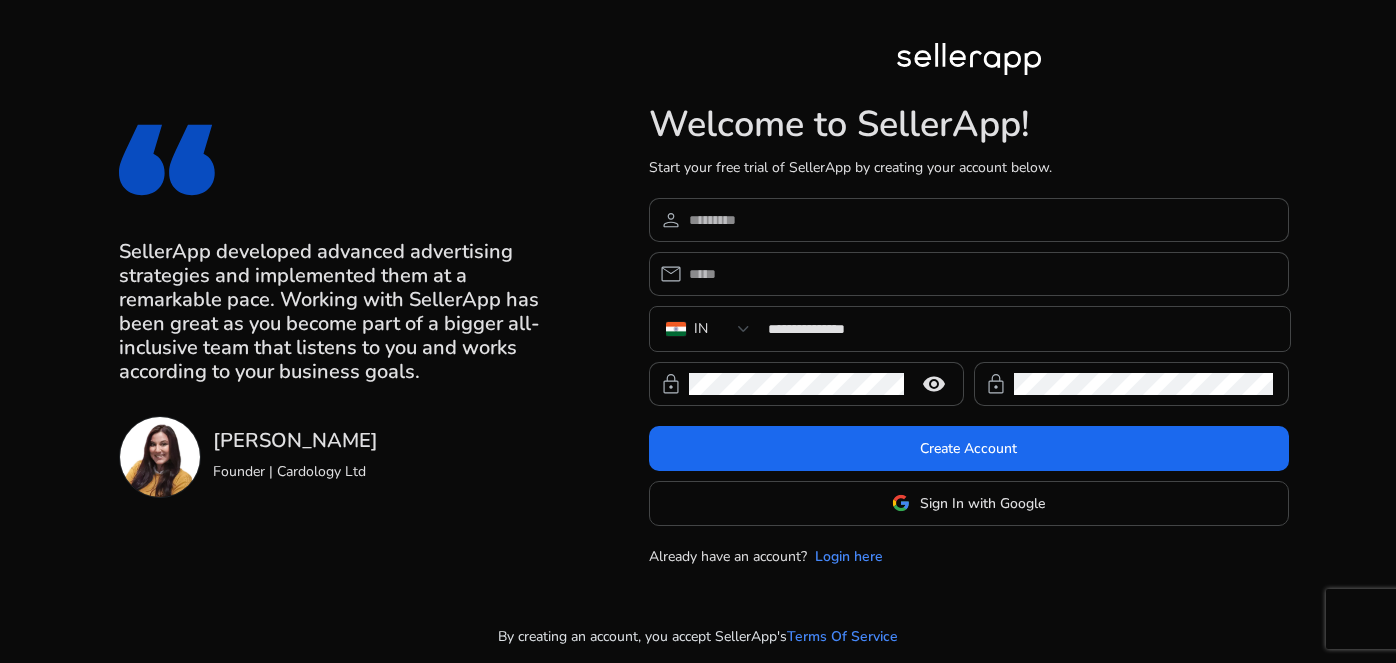 scroll, scrollTop: 0, scrollLeft: 0, axis: both 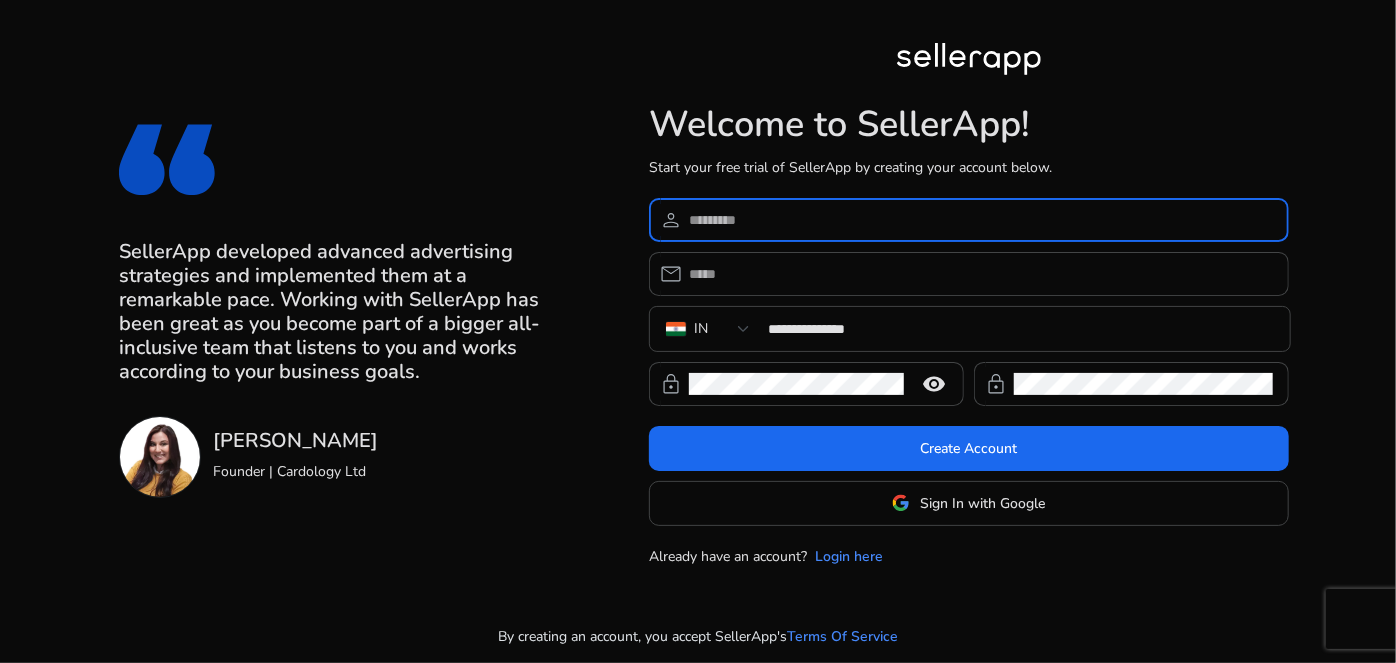 click at bounding box center (981, 220) 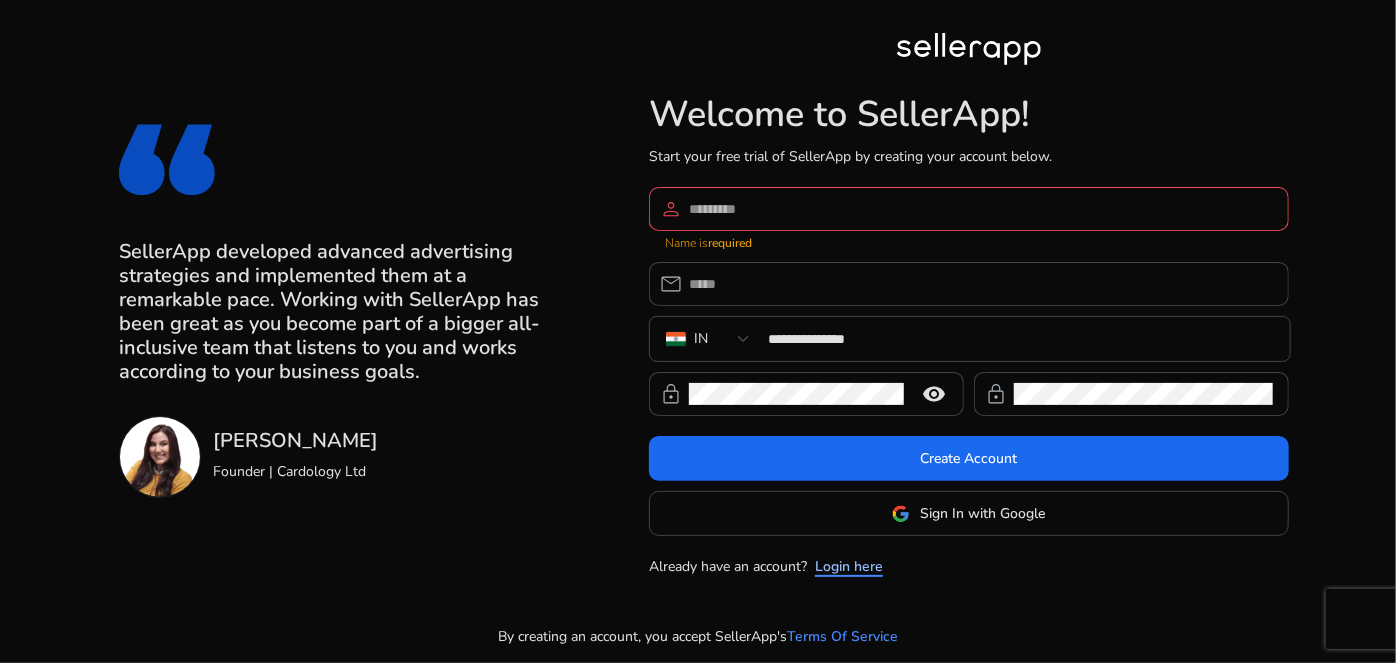 click on "Login here" 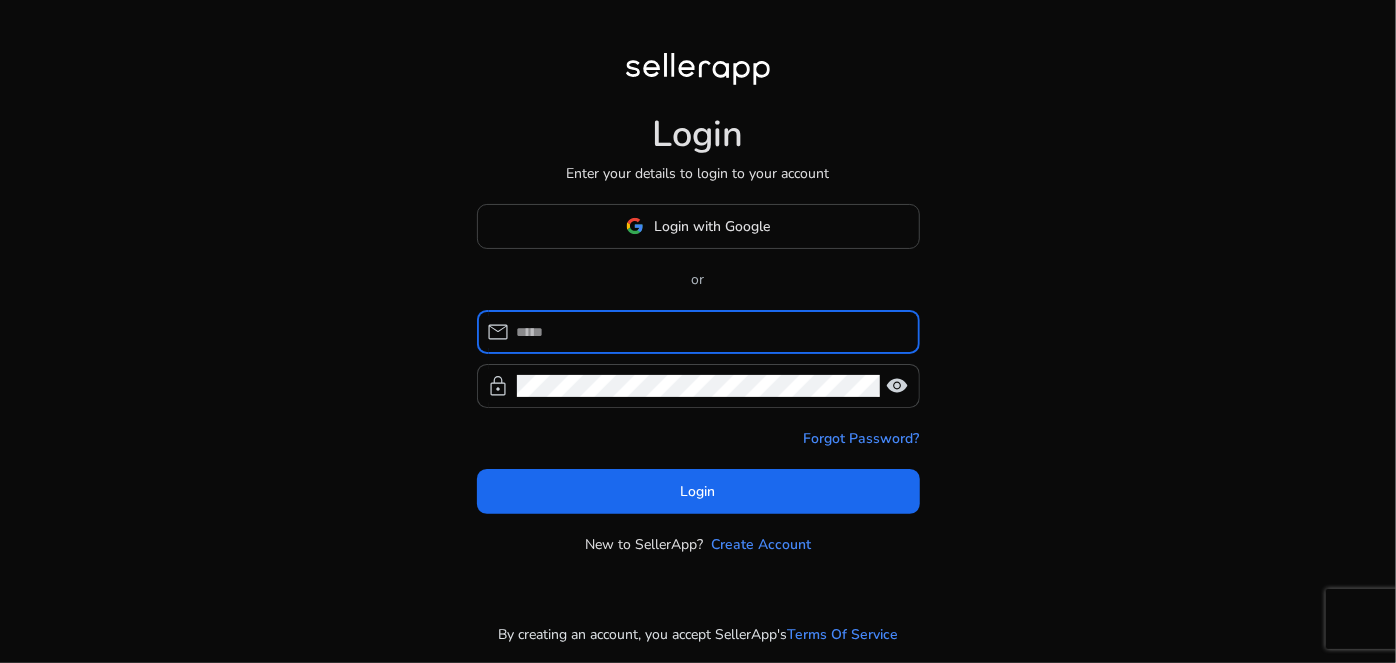 click at bounding box center (710, 332) 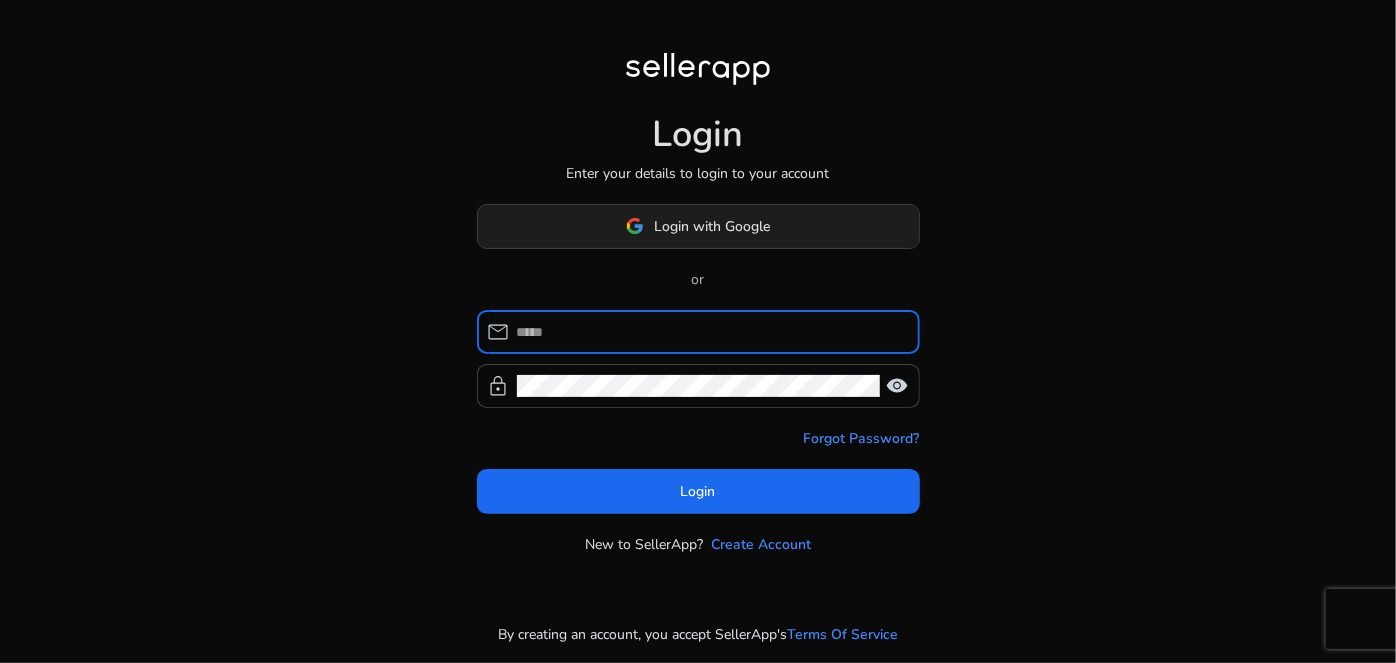 click on "Login with Google" 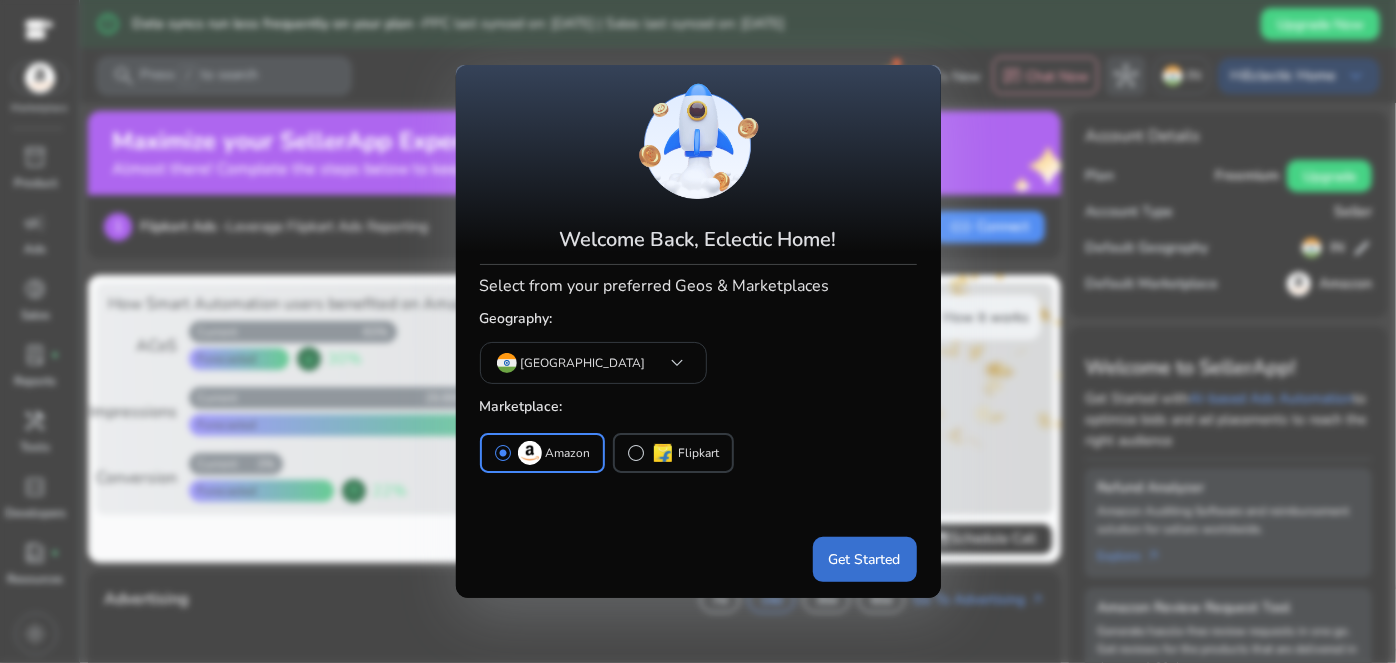 click on "Get Started" at bounding box center (865, 559) 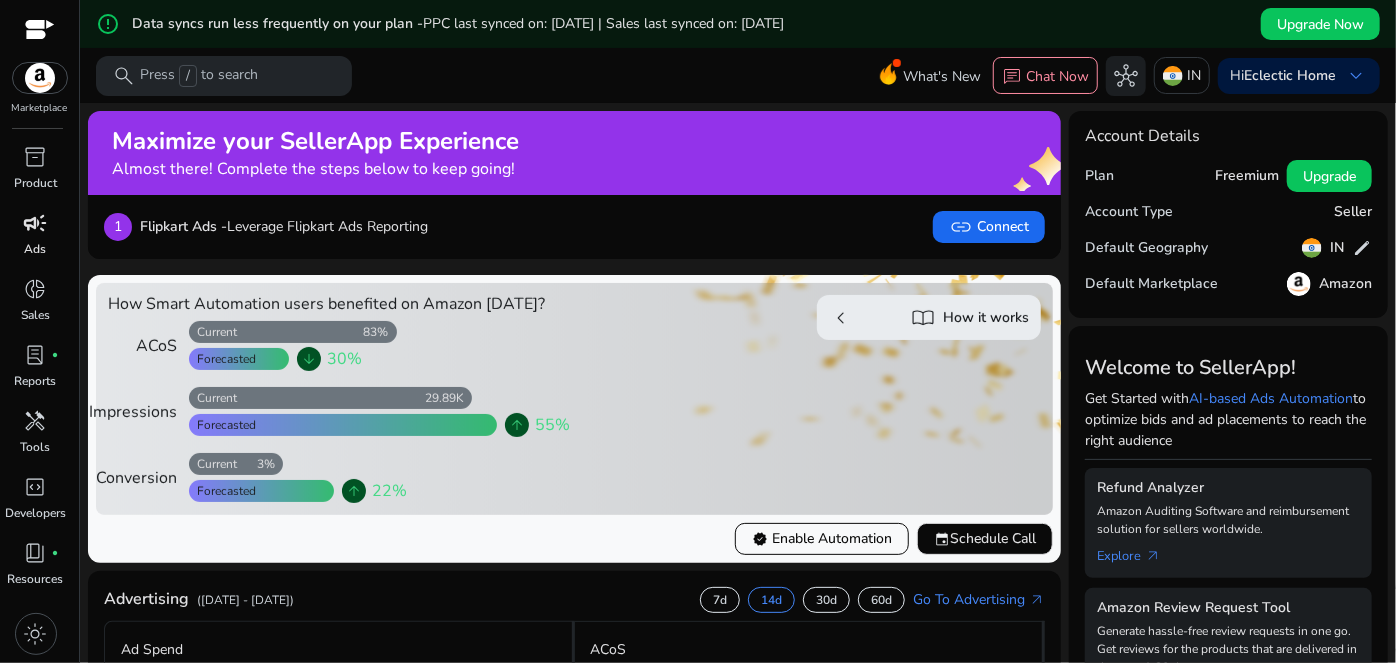scroll, scrollTop: 90, scrollLeft: 0, axis: vertical 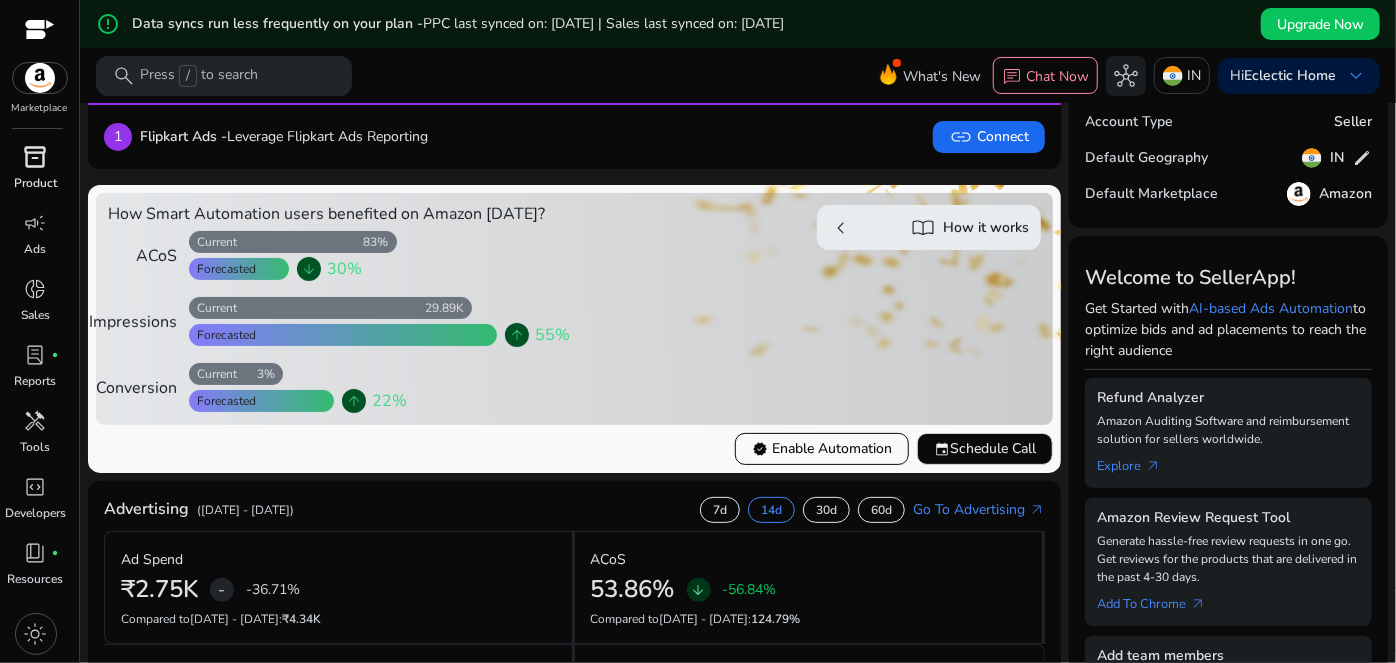 click on "inventory_2" at bounding box center (36, 157) 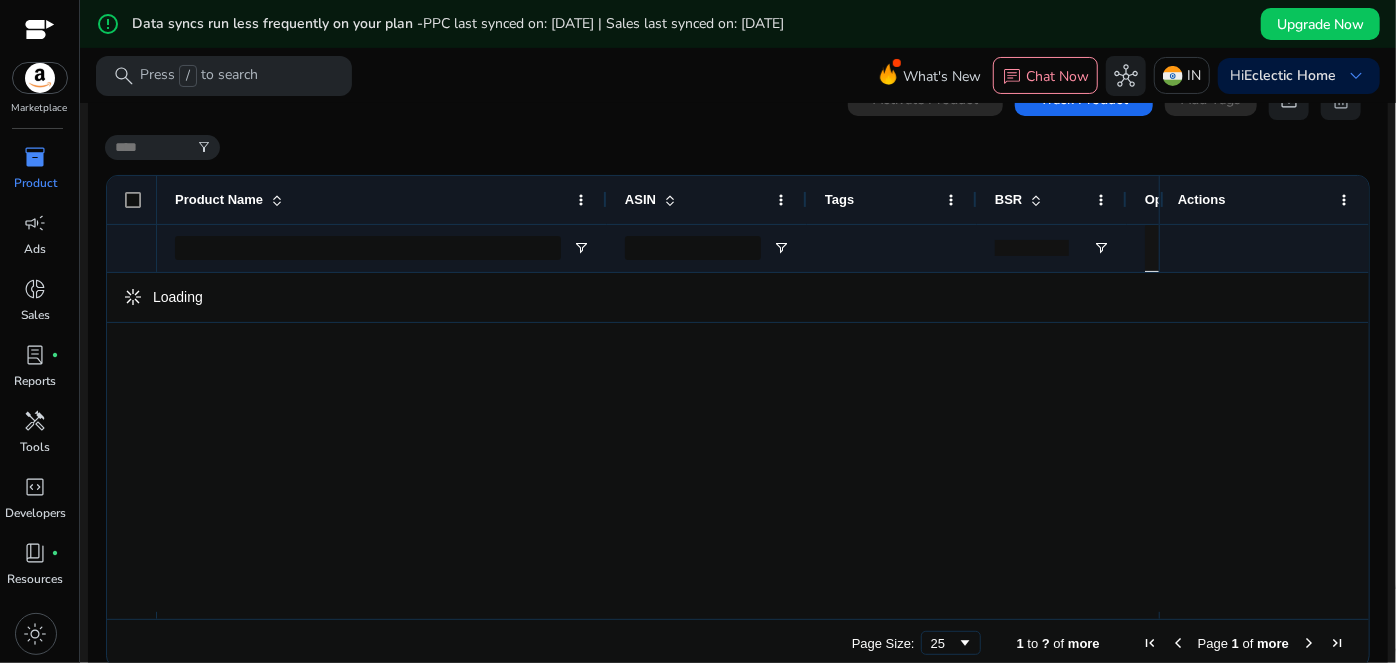 scroll, scrollTop: 0, scrollLeft: 0, axis: both 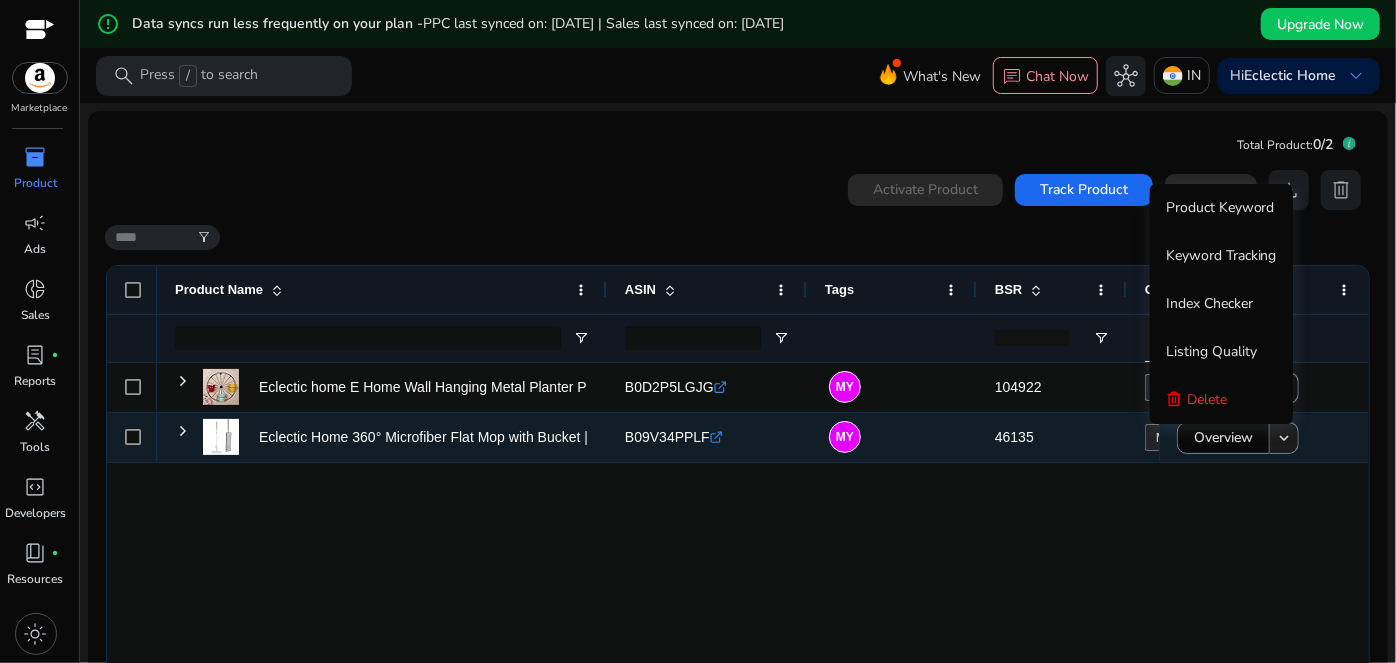 click 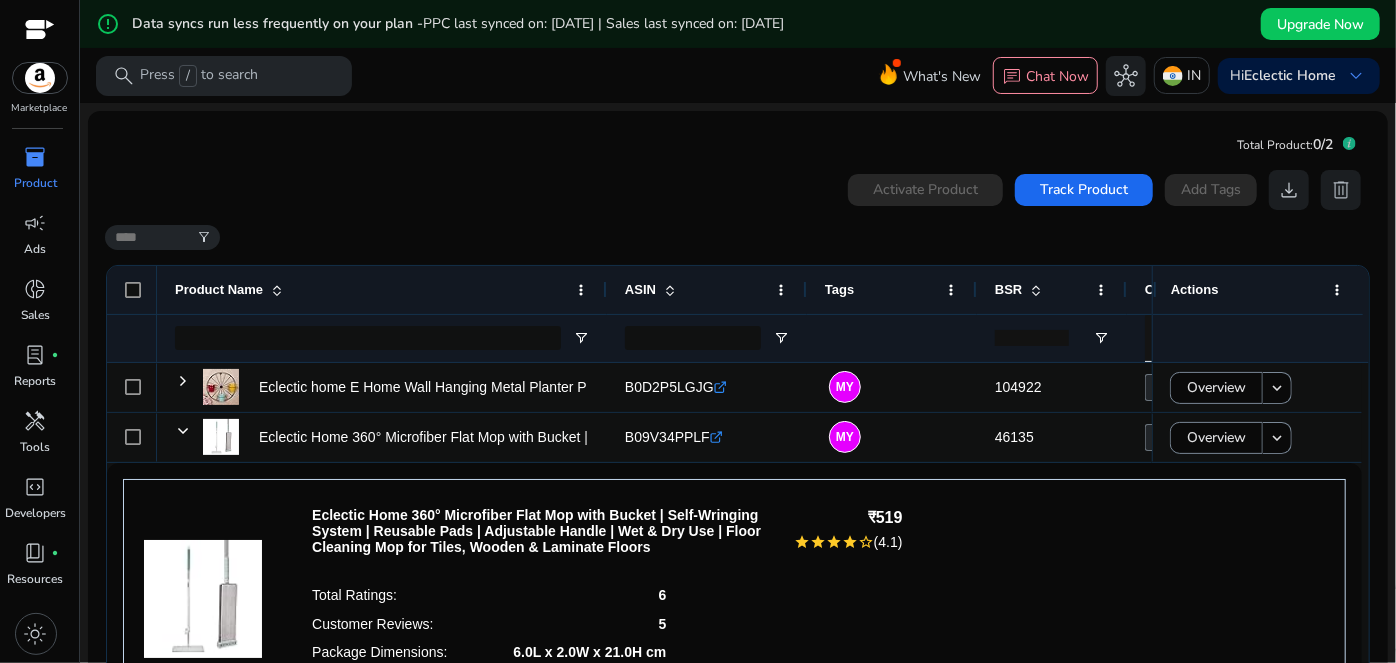 scroll, scrollTop: 110, scrollLeft: 0, axis: vertical 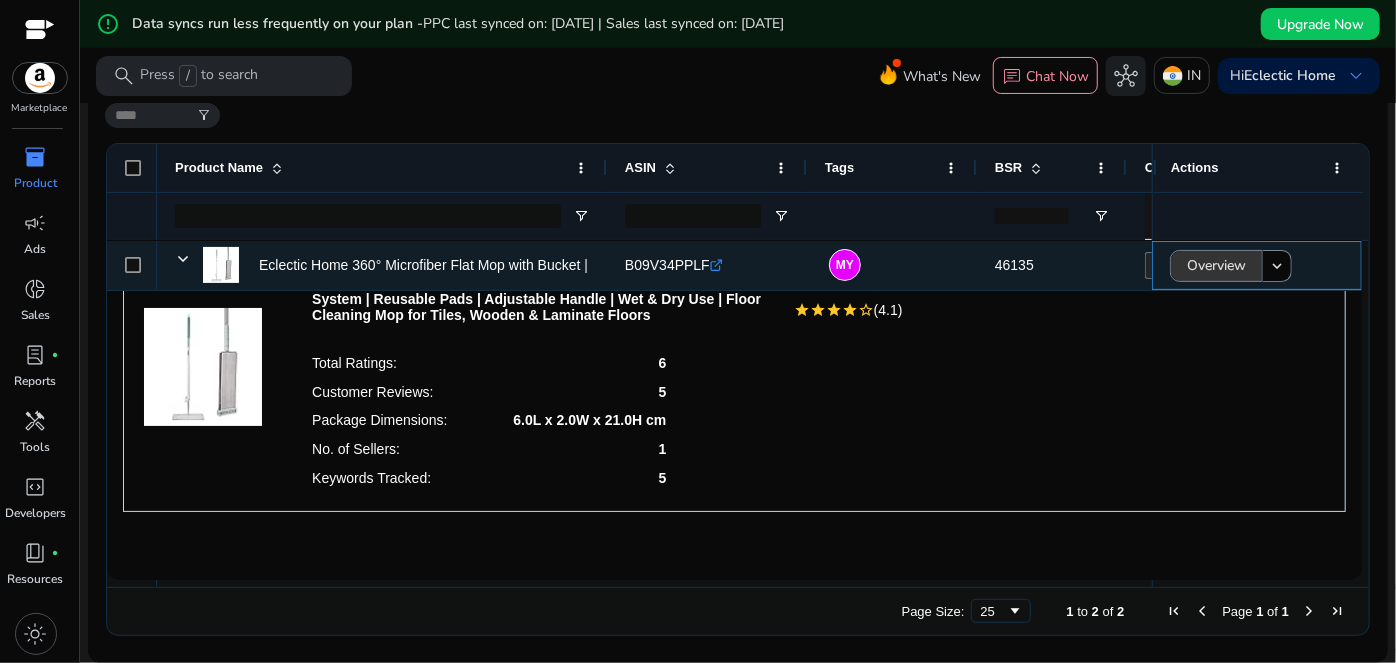 click on "Overview" 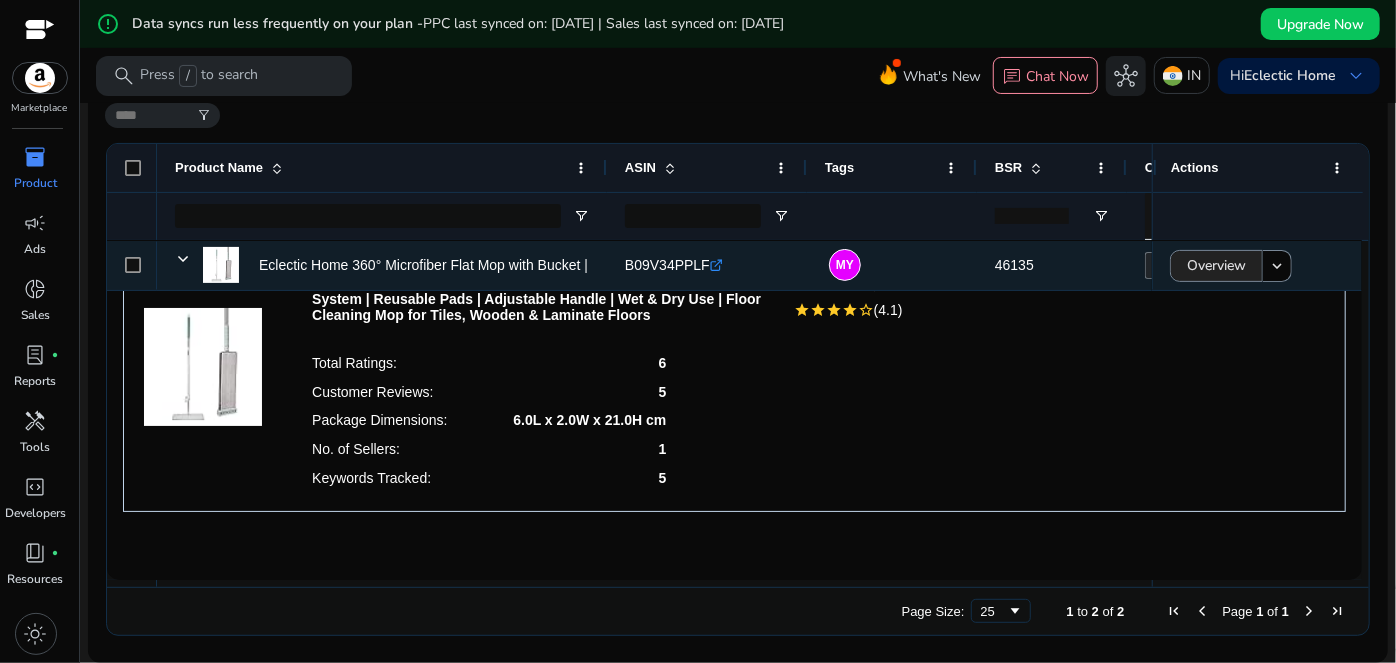scroll, scrollTop: 0, scrollLeft: 0, axis: both 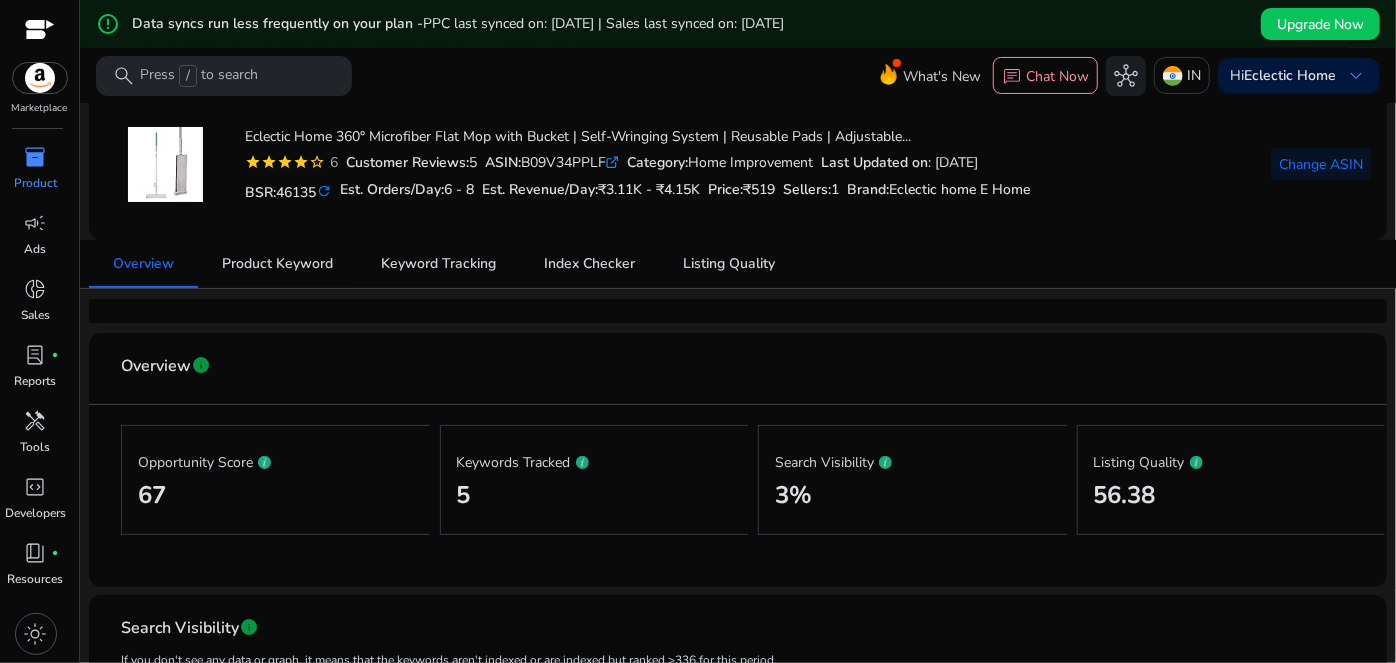 click on "refresh" 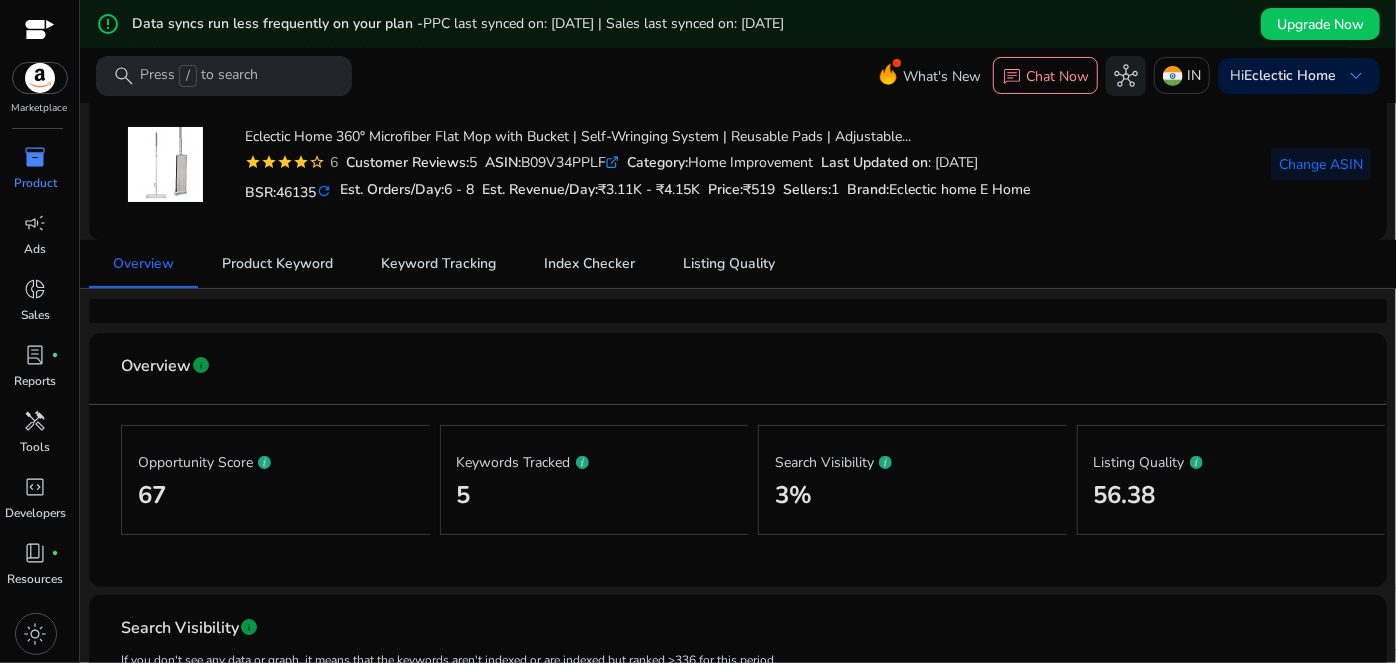 click on "refresh" 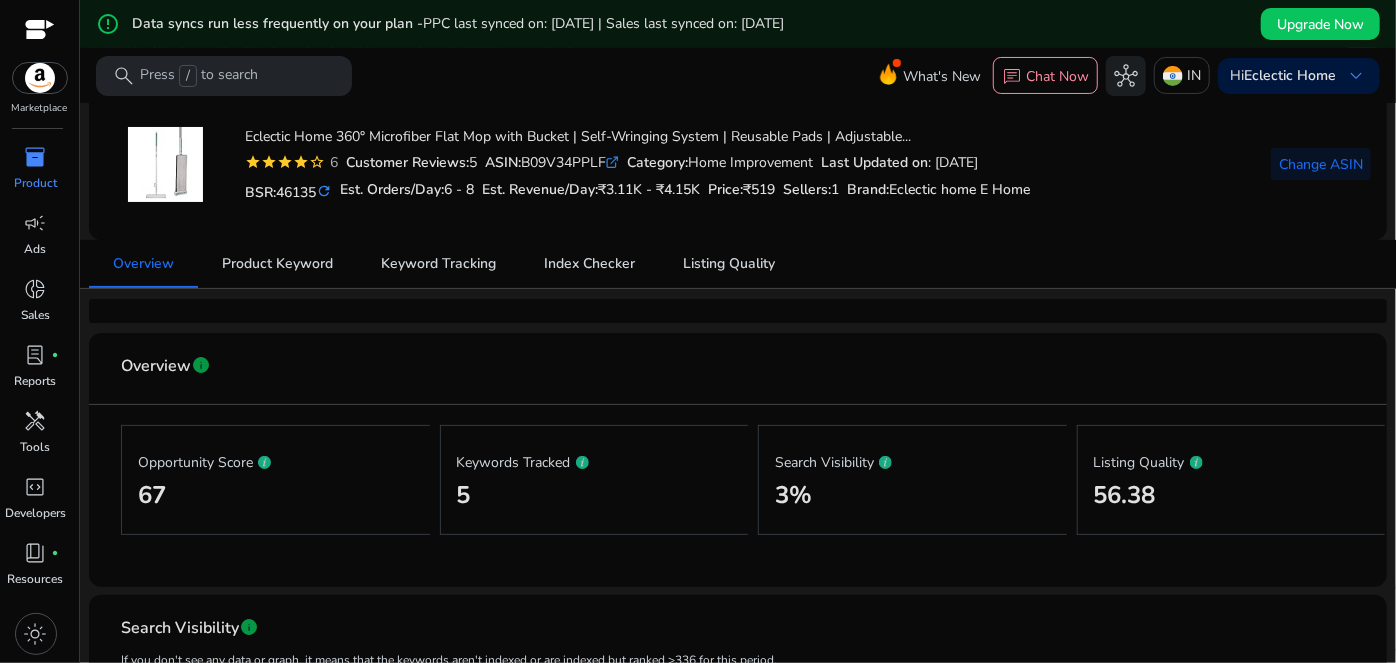 scroll, scrollTop: 181, scrollLeft: 0, axis: vertical 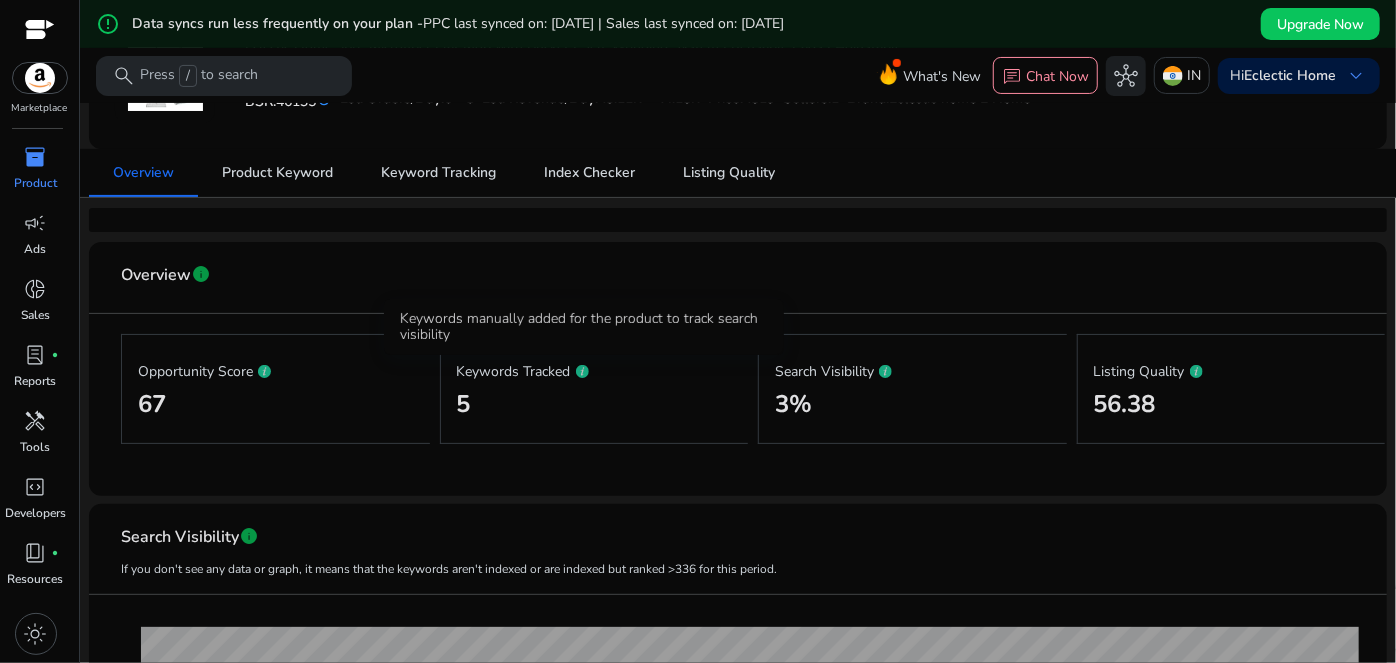 click 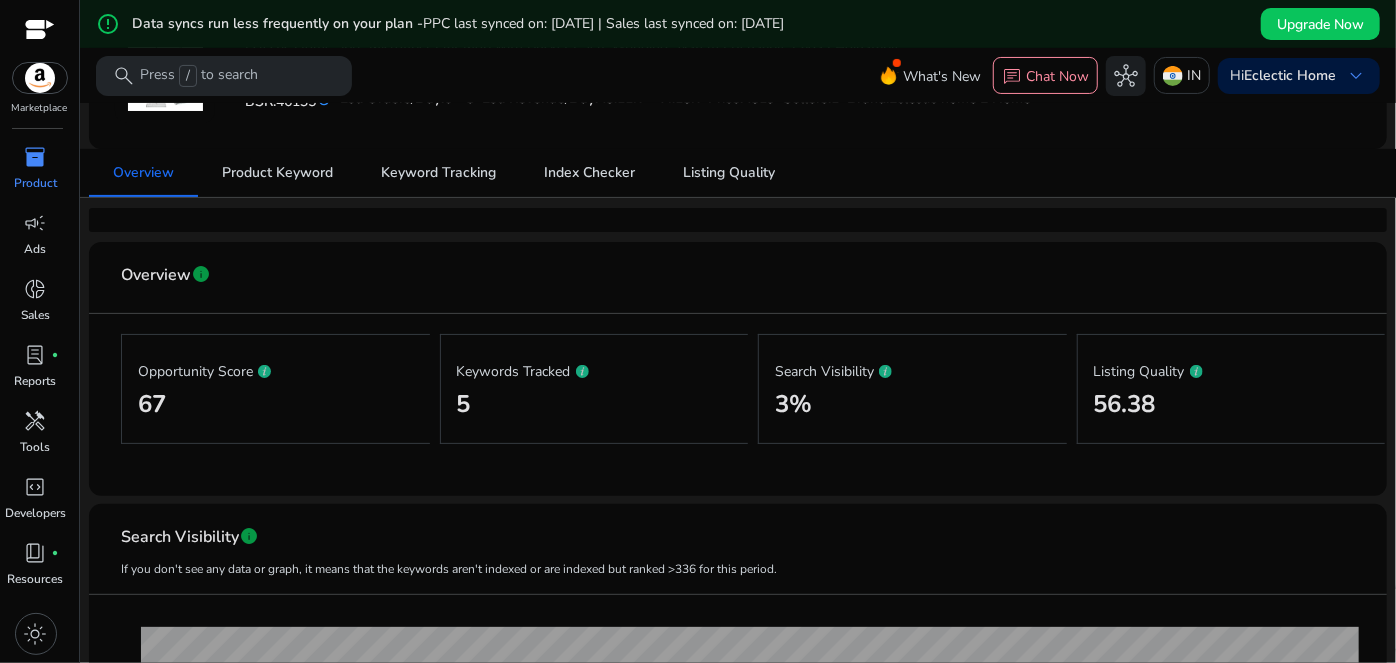drag, startPoint x: 585, startPoint y: 363, endPoint x: 754, endPoint y: 411, distance: 175.68437 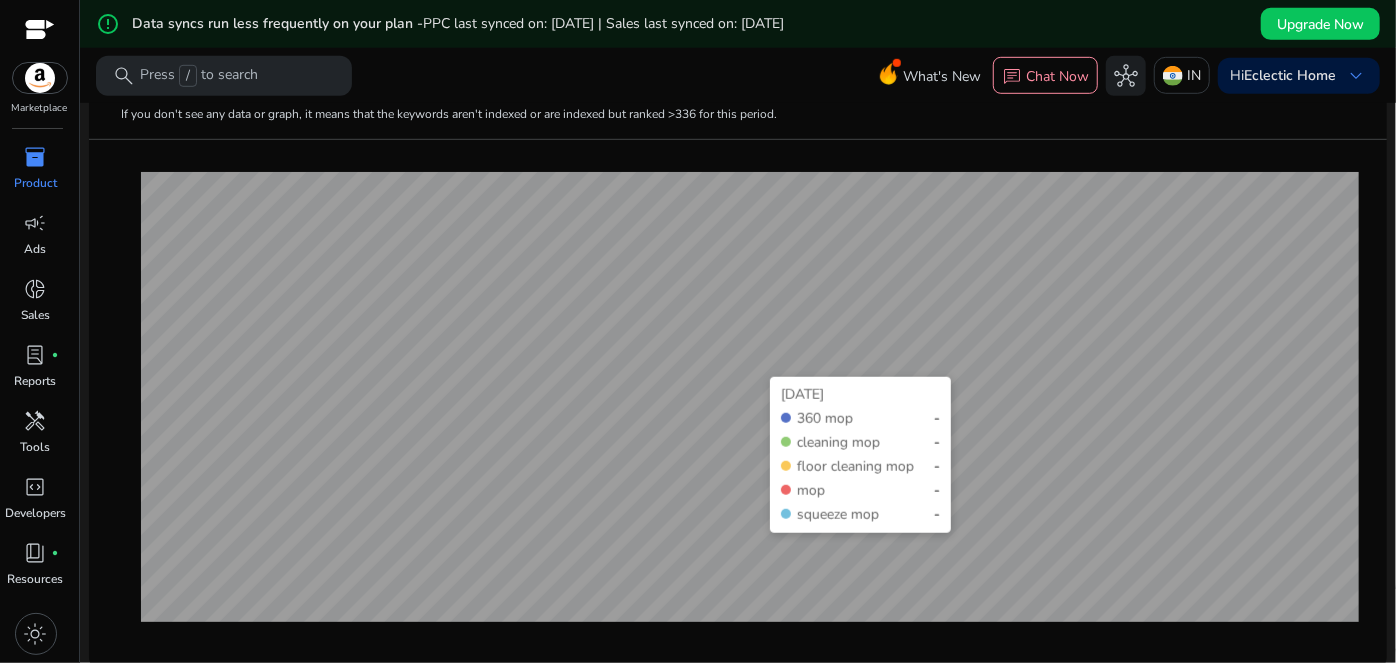 scroll, scrollTop: 90, scrollLeft: 0, axis: vertical 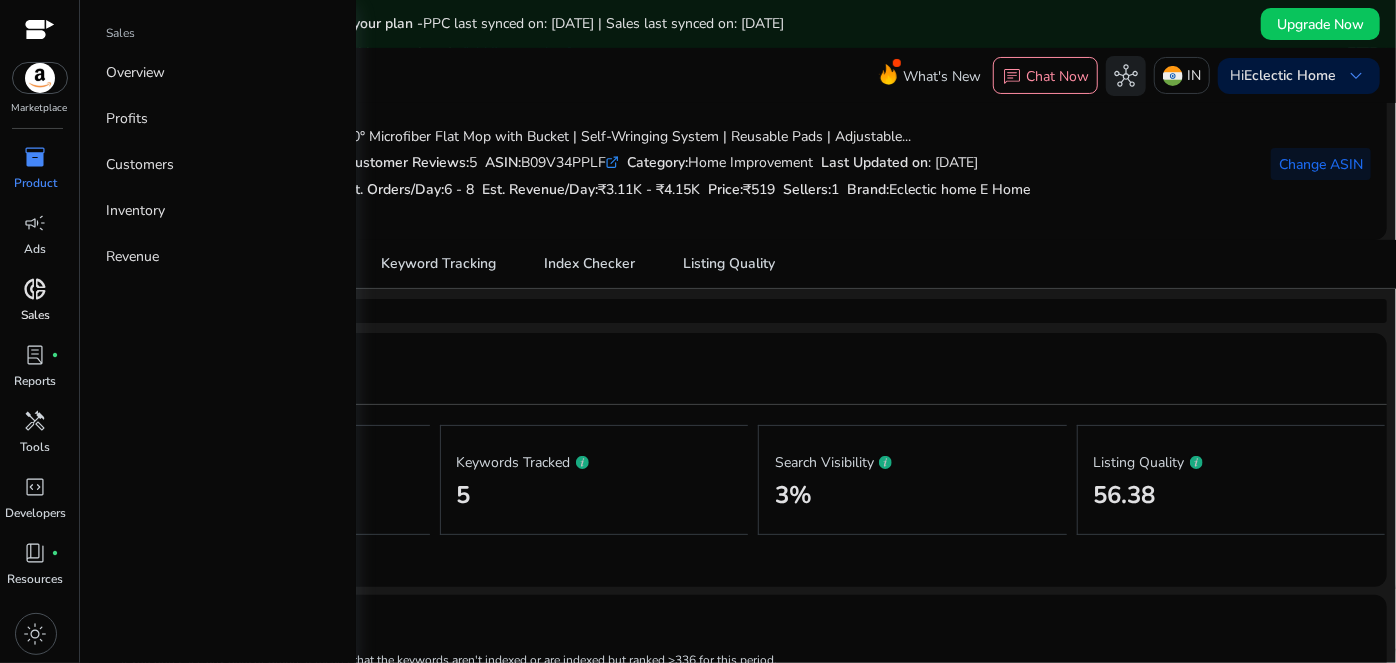 click on "donut_small" at bounding box center (36, 289) 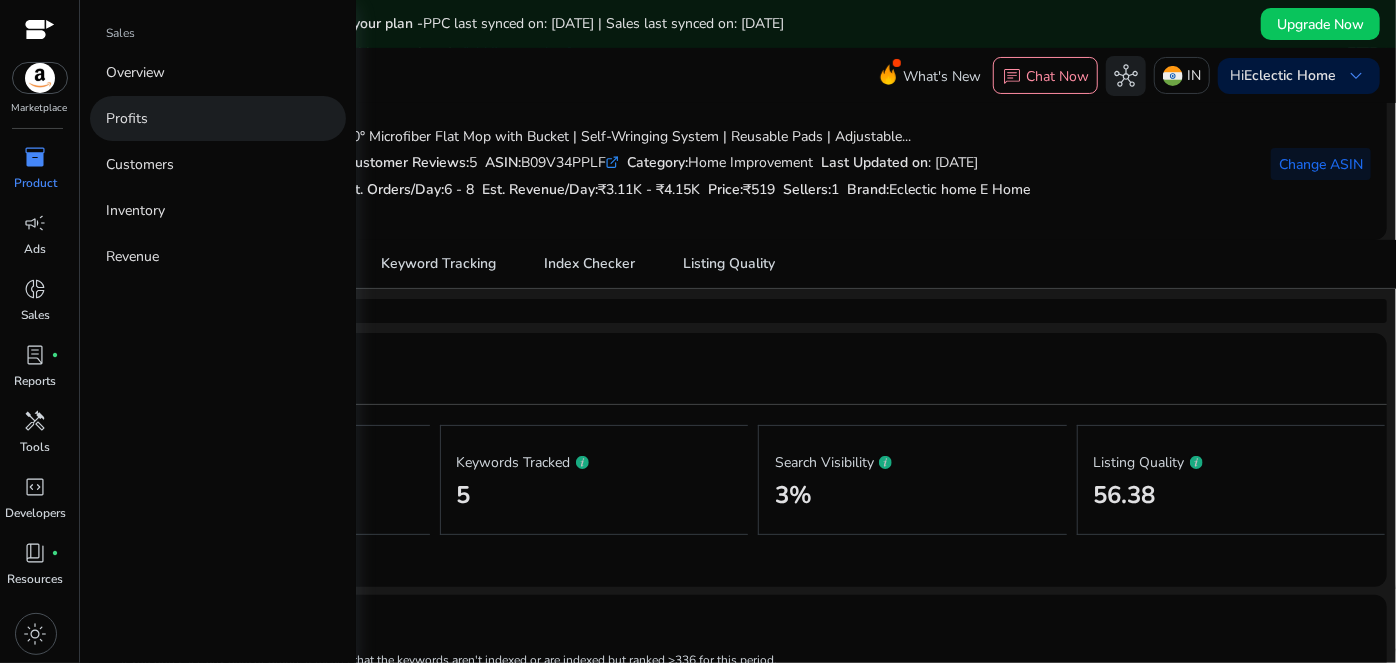select on "*" 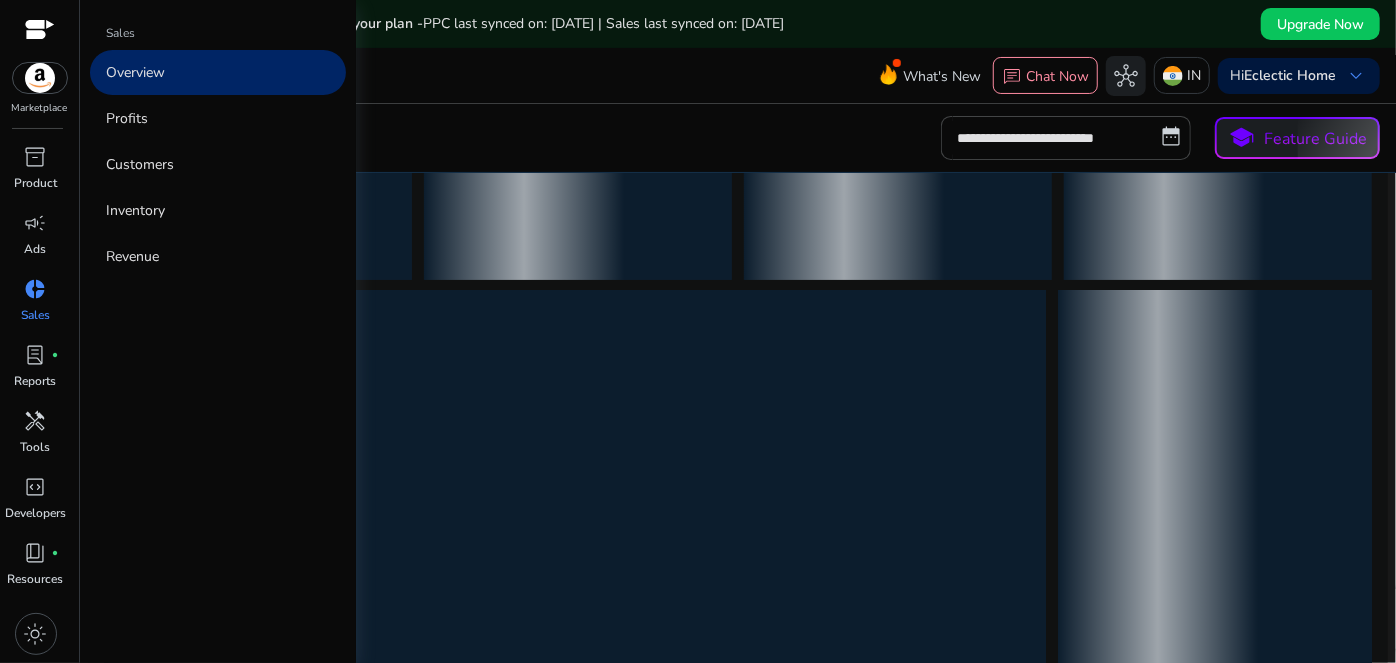 scroll, scrollTop: 0, scrollLeft: 0, axis: both 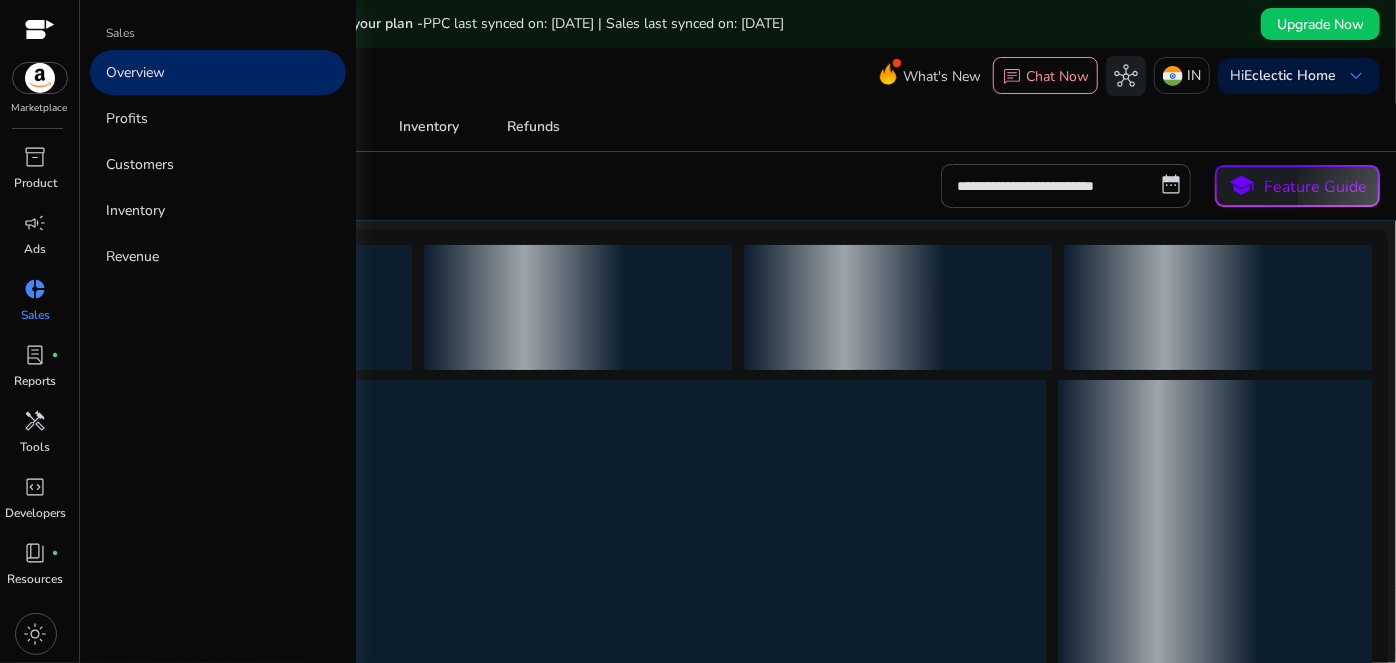 click on "Overview" at bounding box center (218, 72) 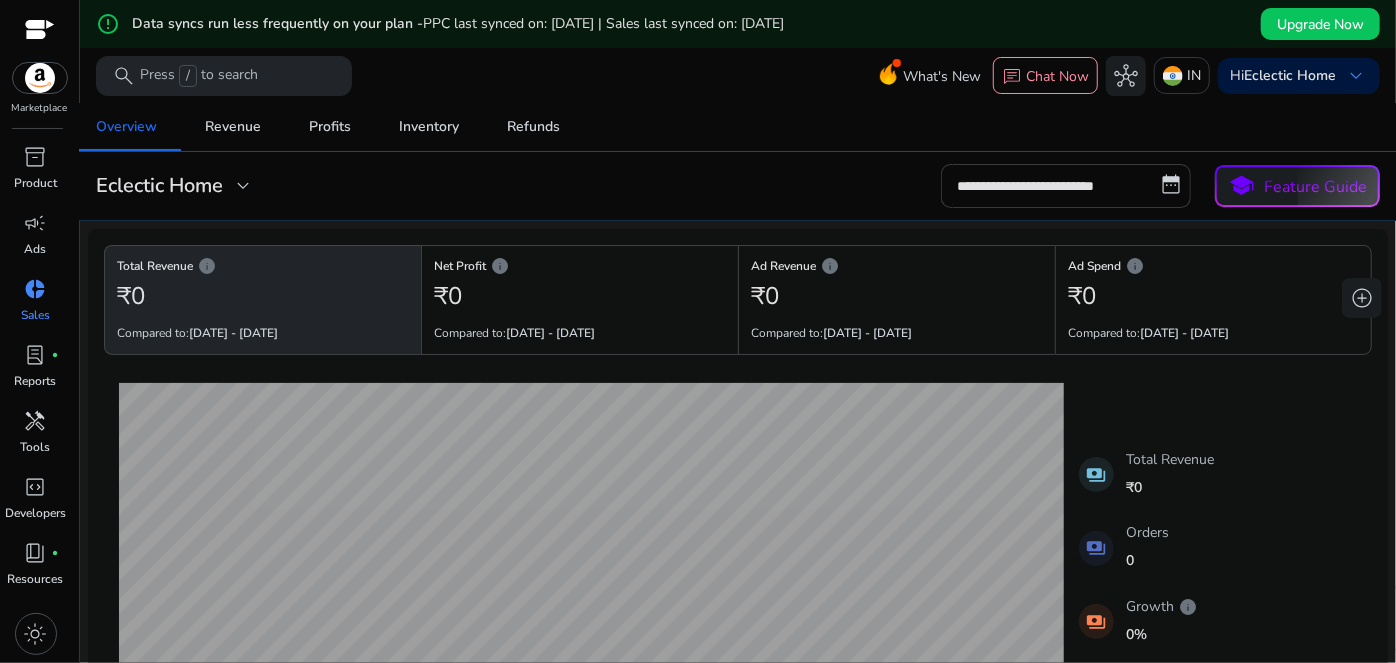 click on "**********" at bounding box center (1066, 186) 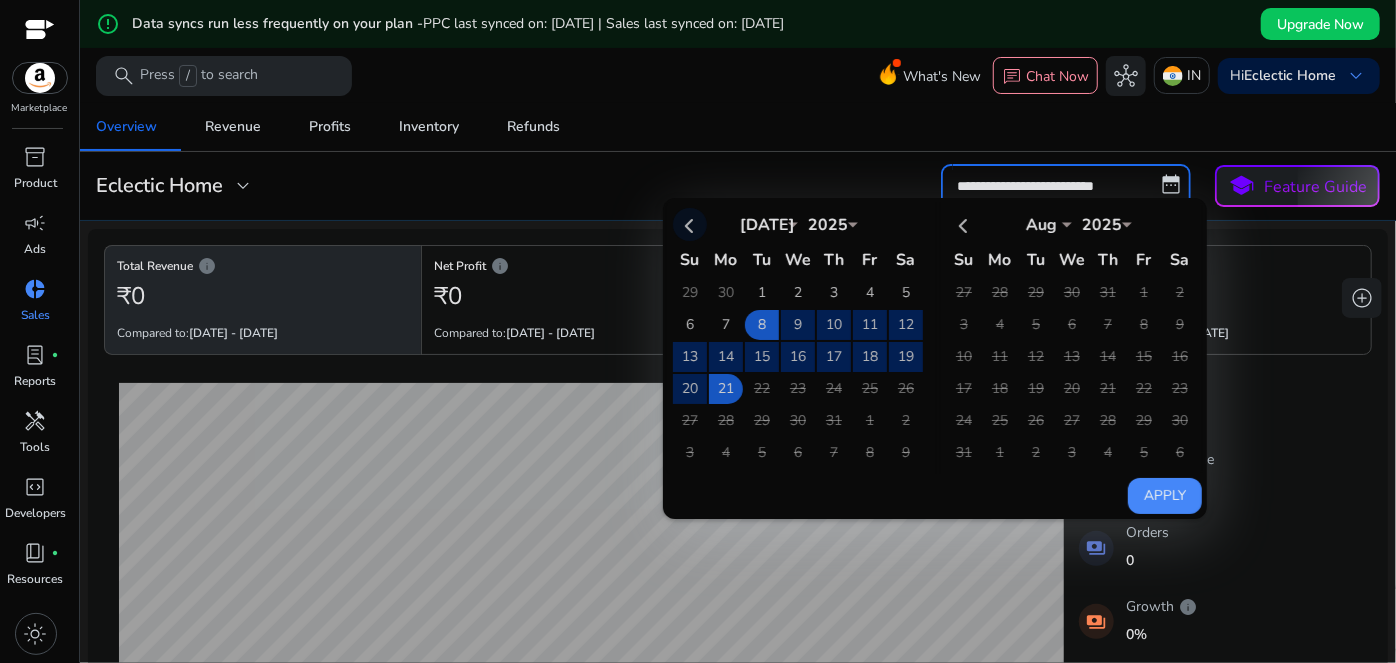 click 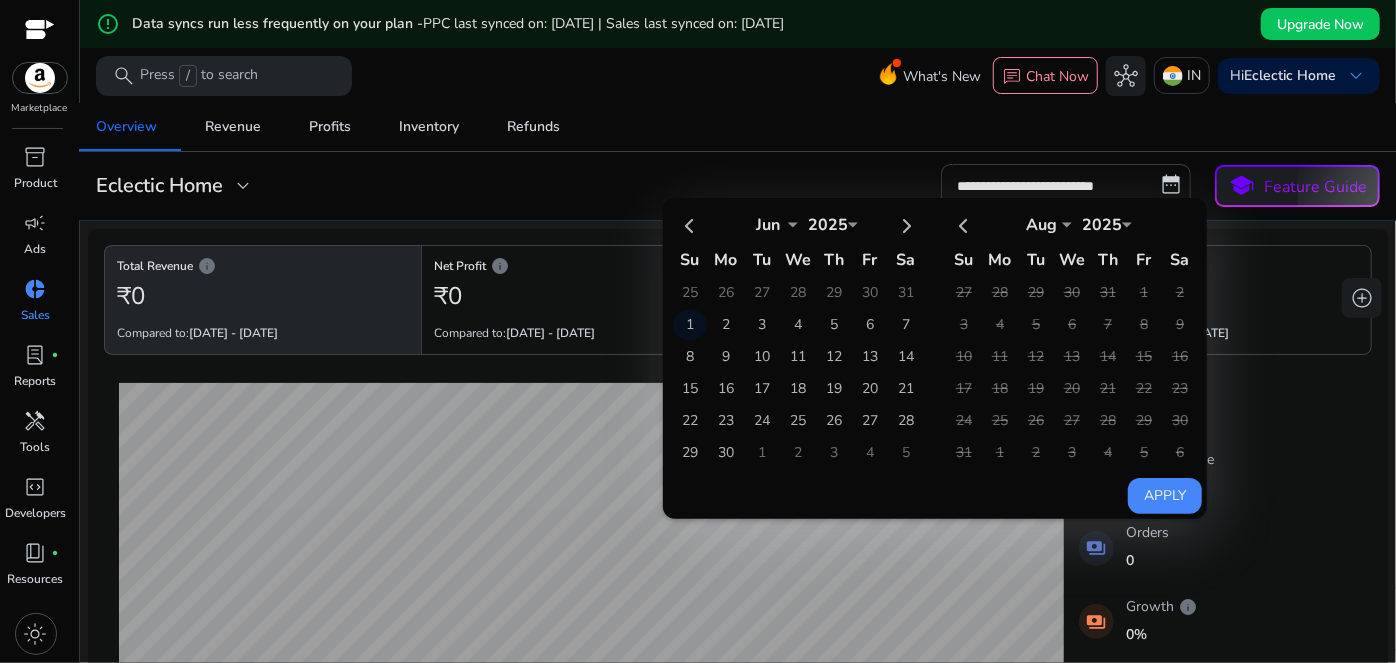 click on "1" 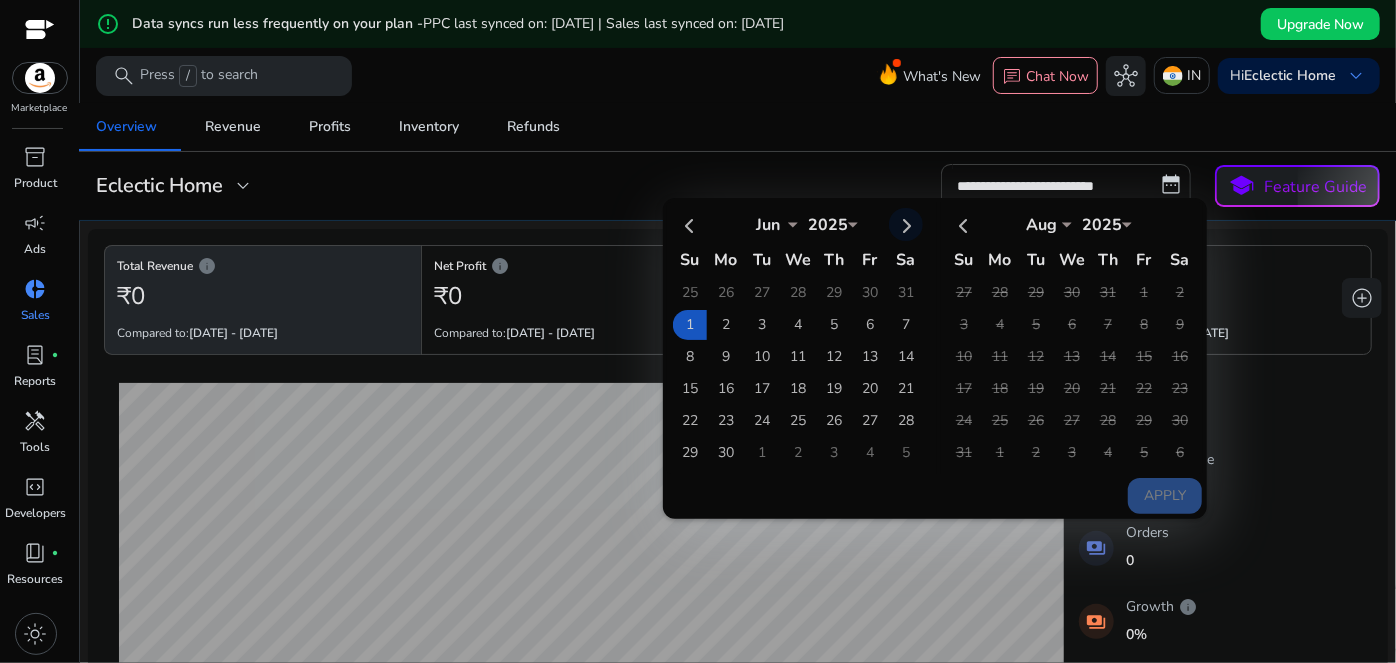 click 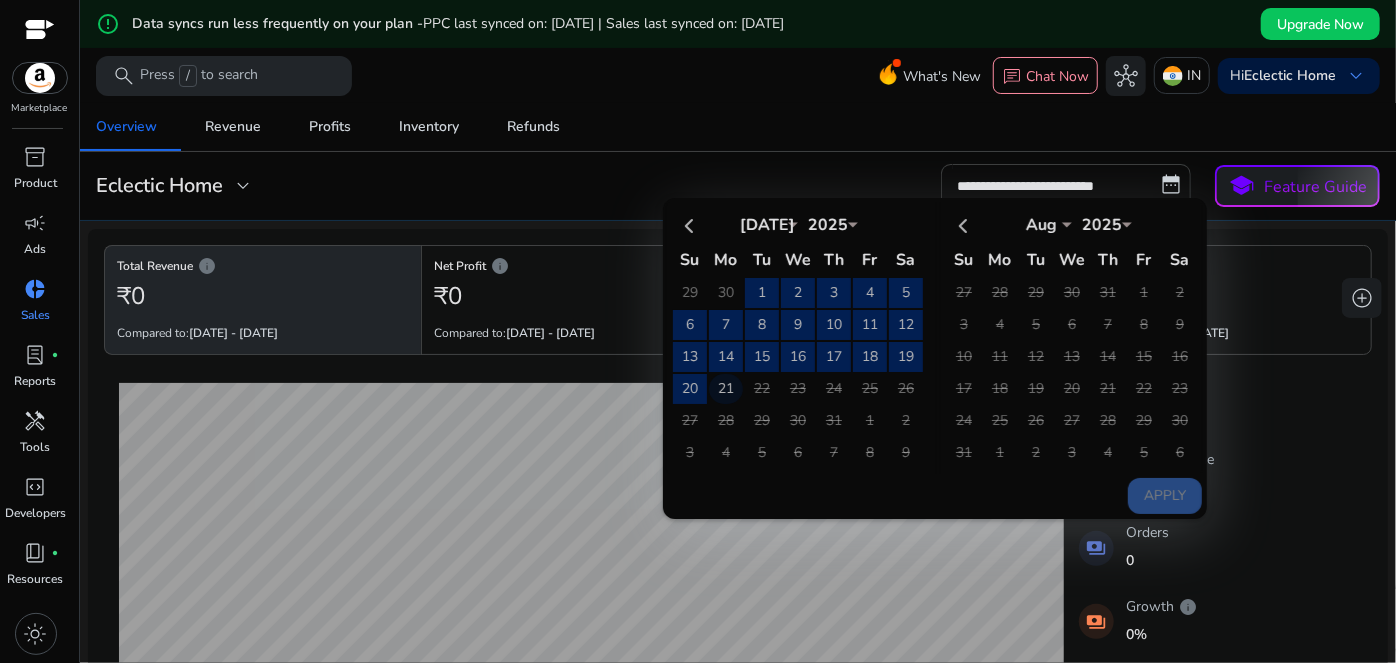 click on "21" 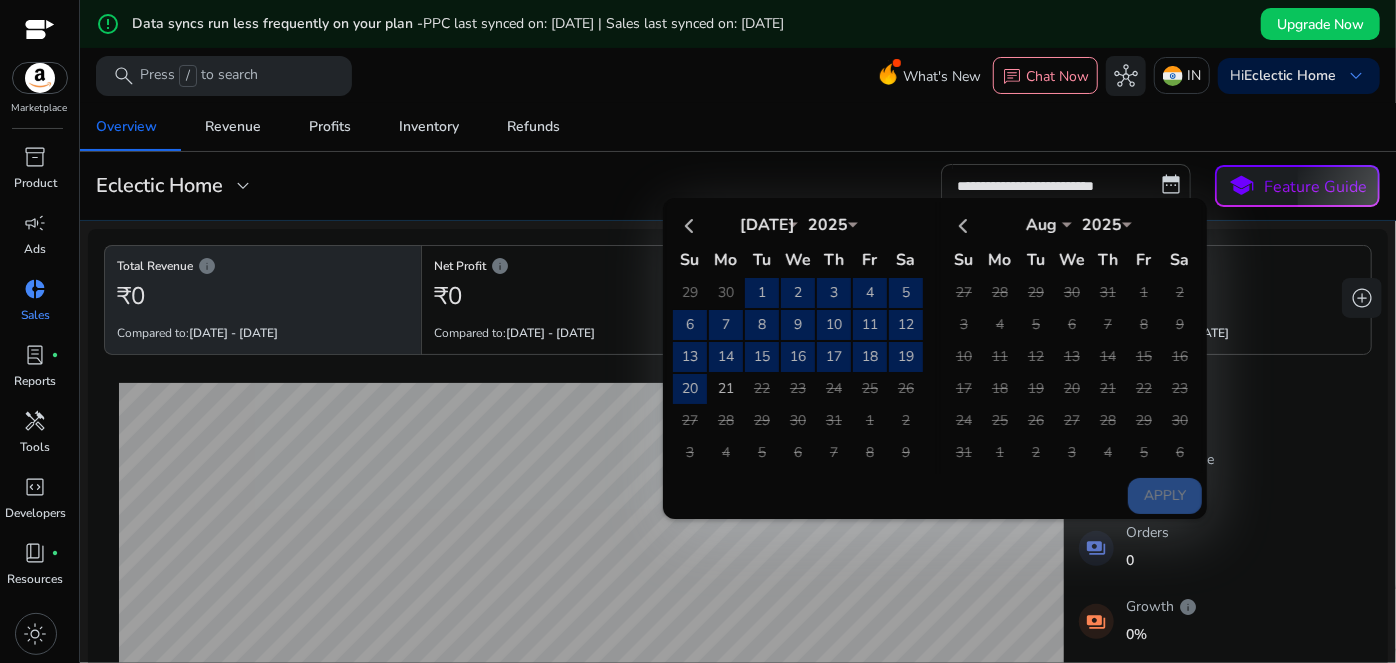 select on "*" 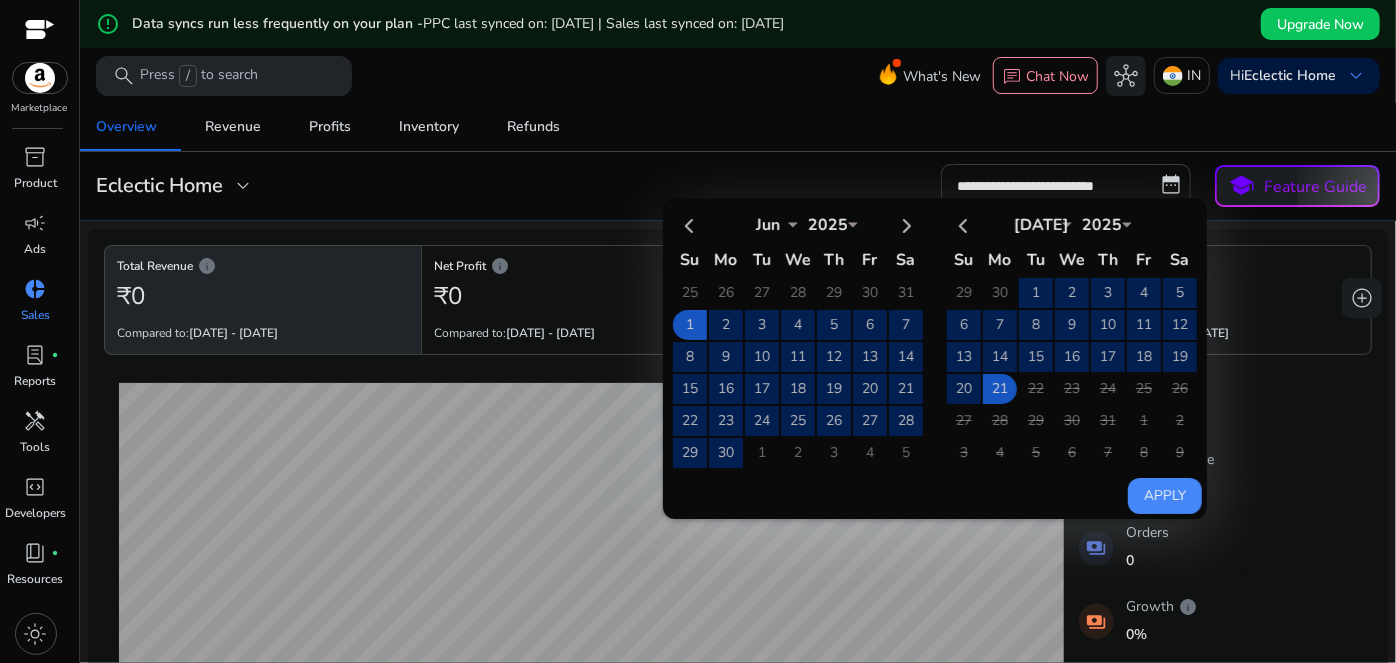 click on "Apply" 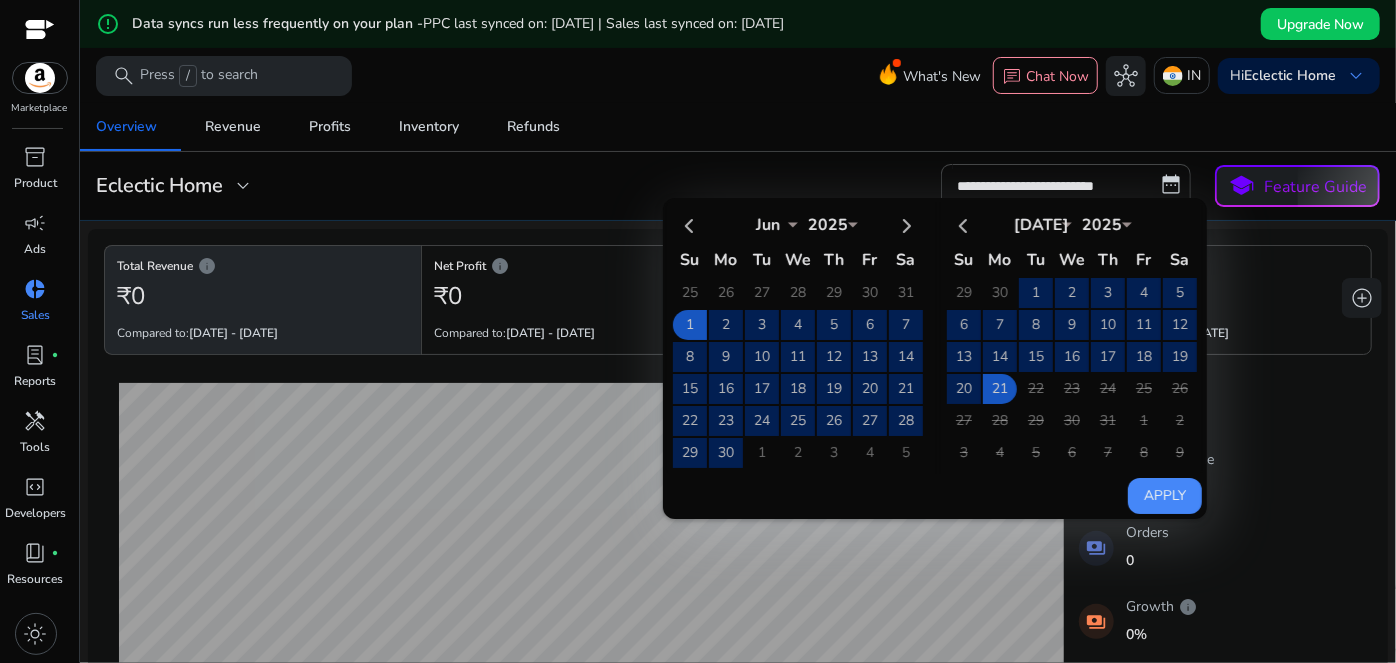 type on "**********" 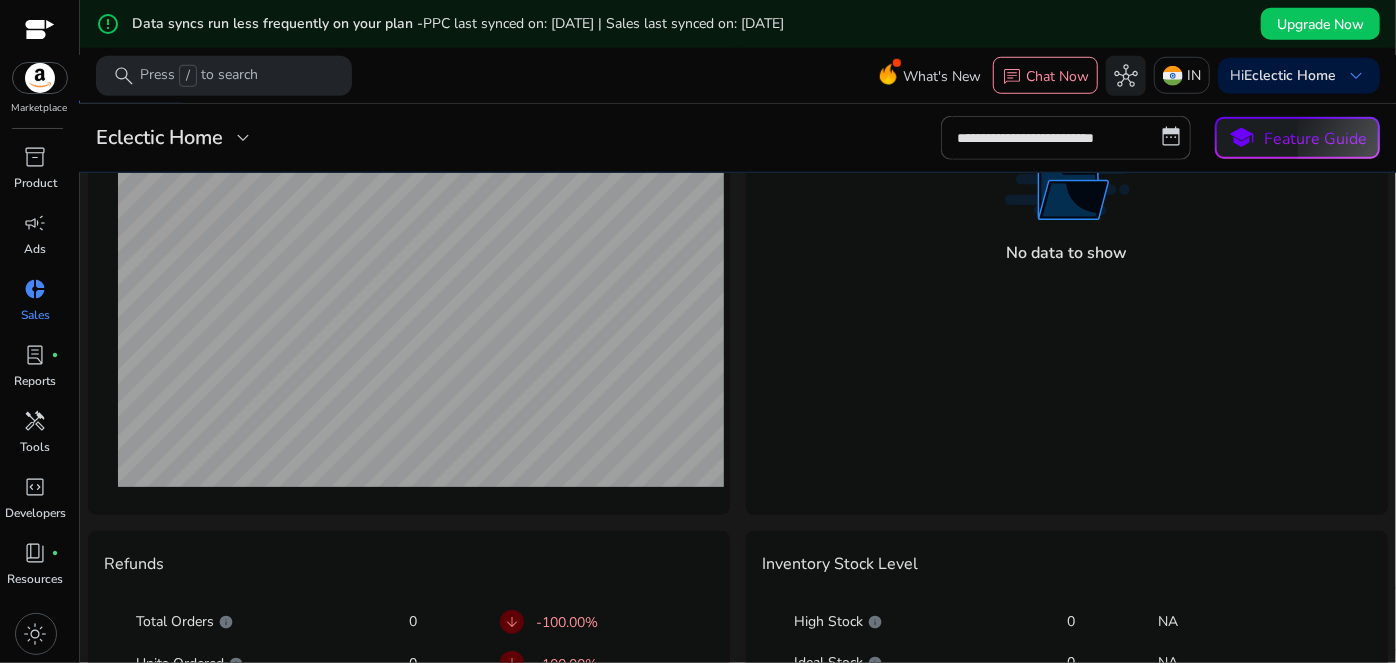 scroll, scrollTop: 530, scrollLeft: 0, axis: vertical 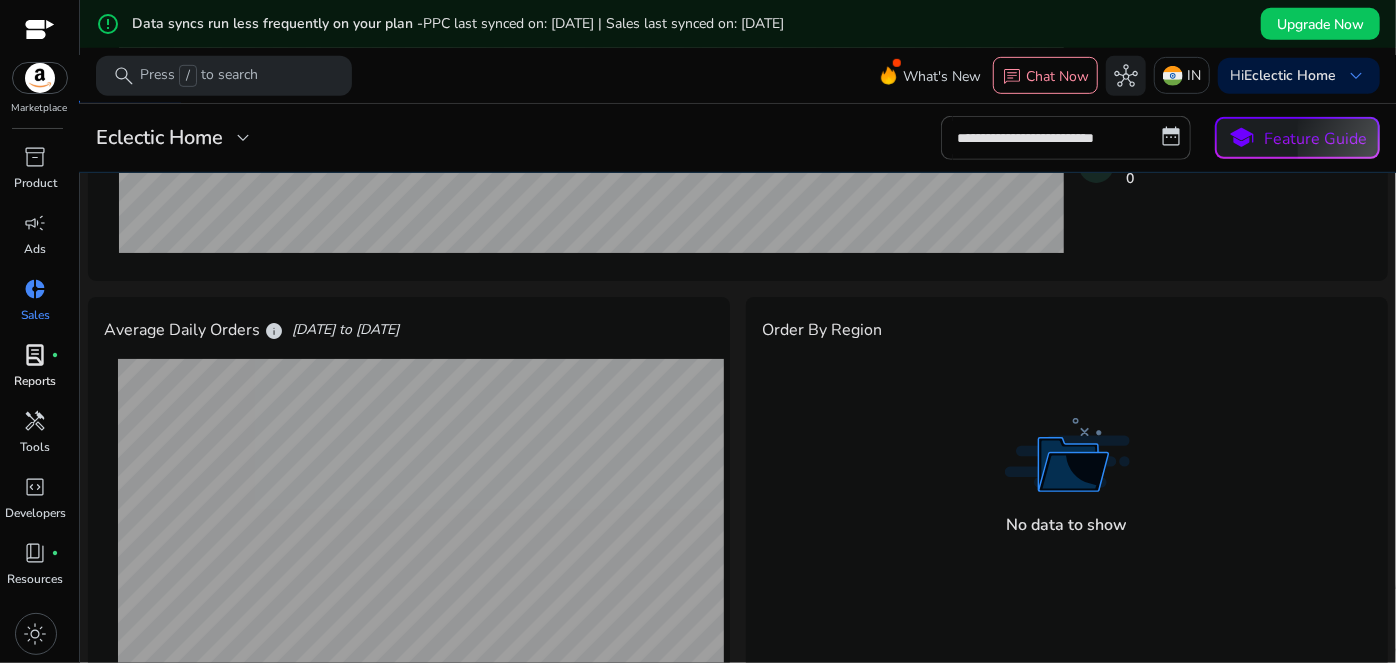 click on "Reports" at bounding box center [36, 381] 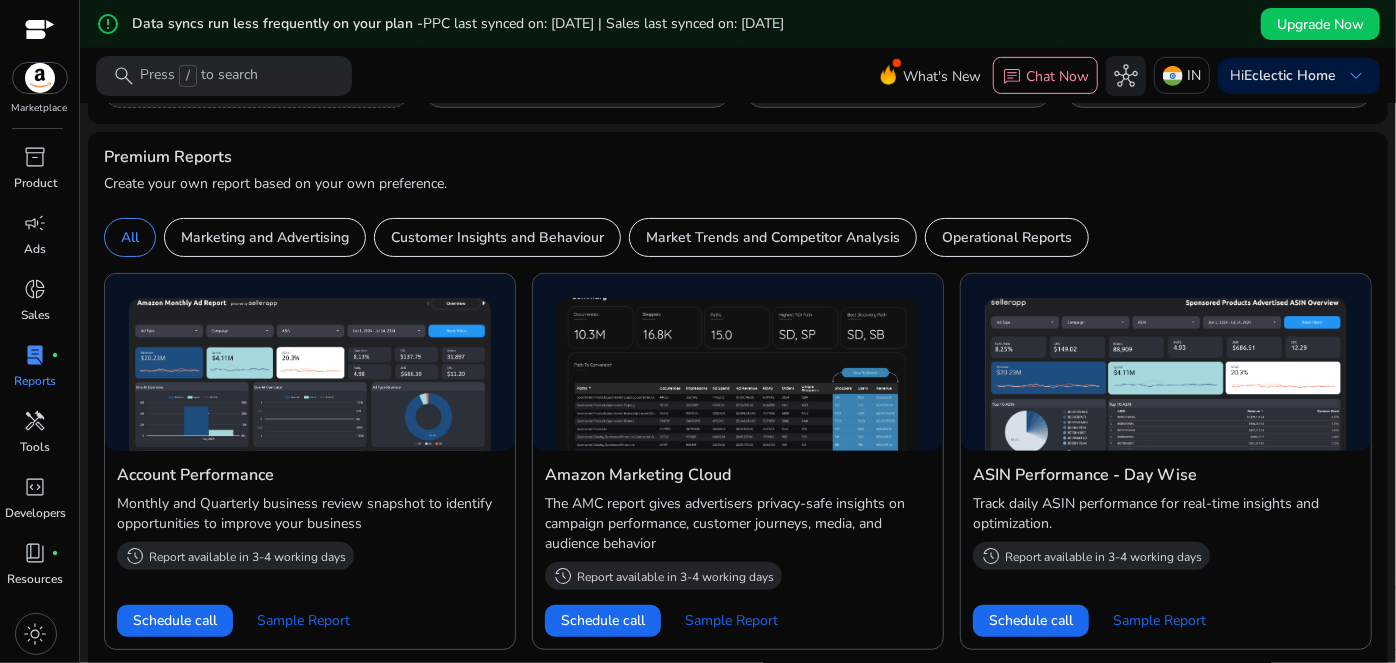 scroll, scrollTop: 0, scrollLeft: 0, axis: both 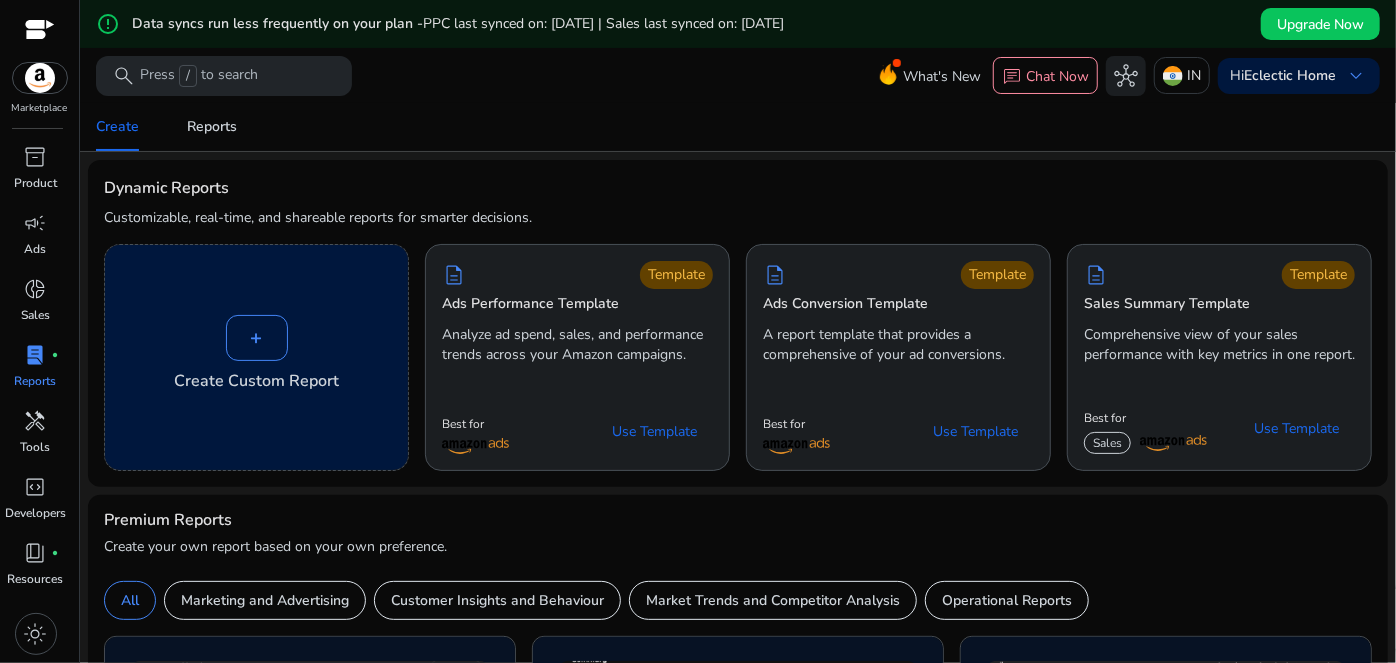 click on "+" 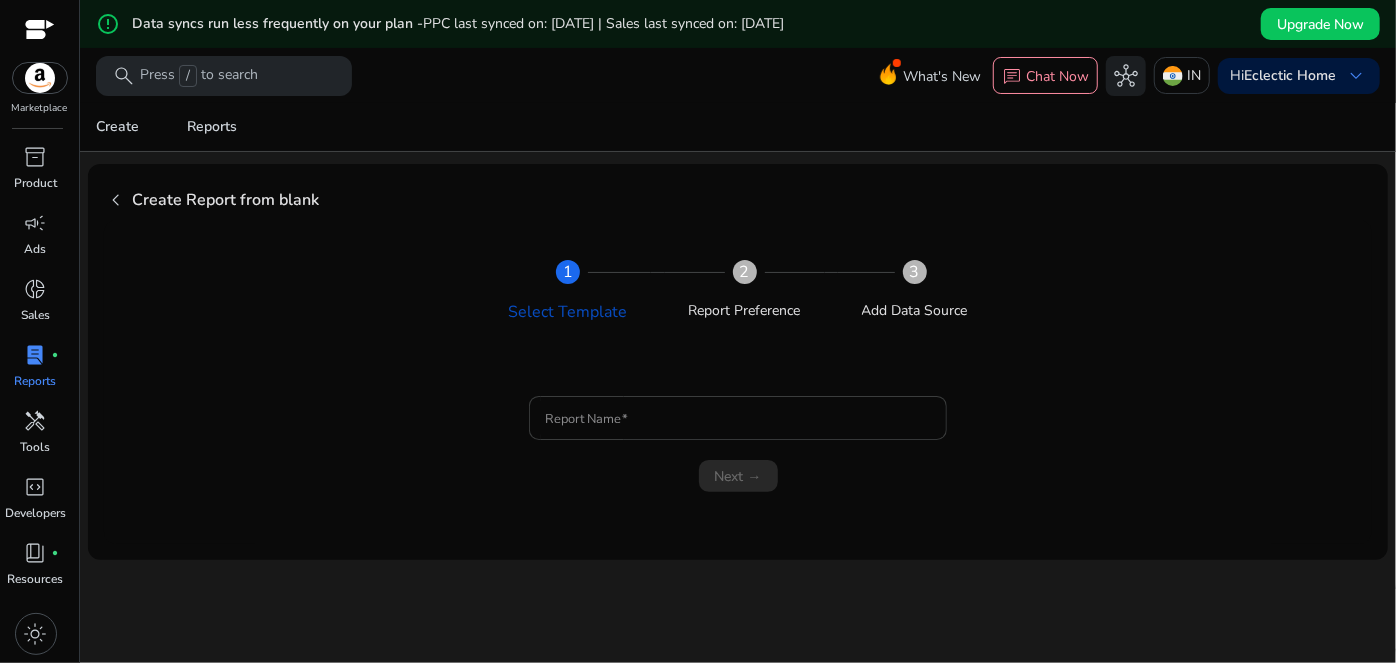 click at bounding box center (738, 418) 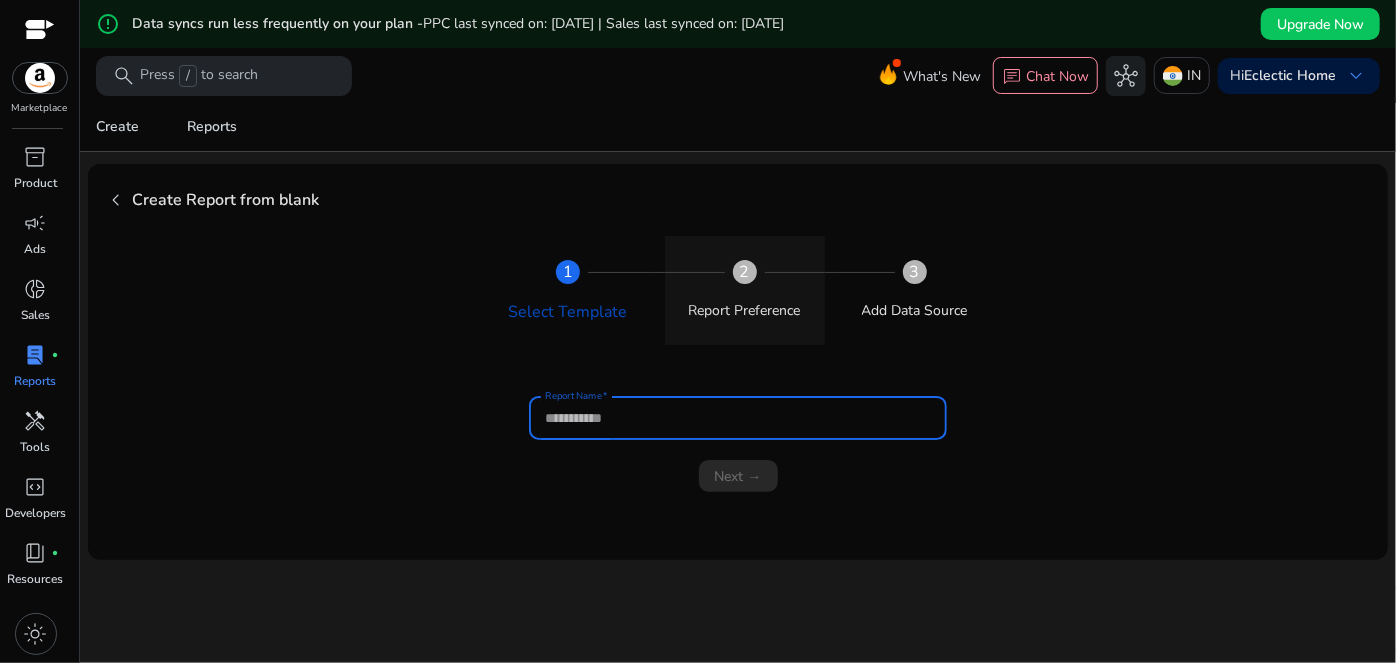 click on "2" at bounding box center (745, 272) 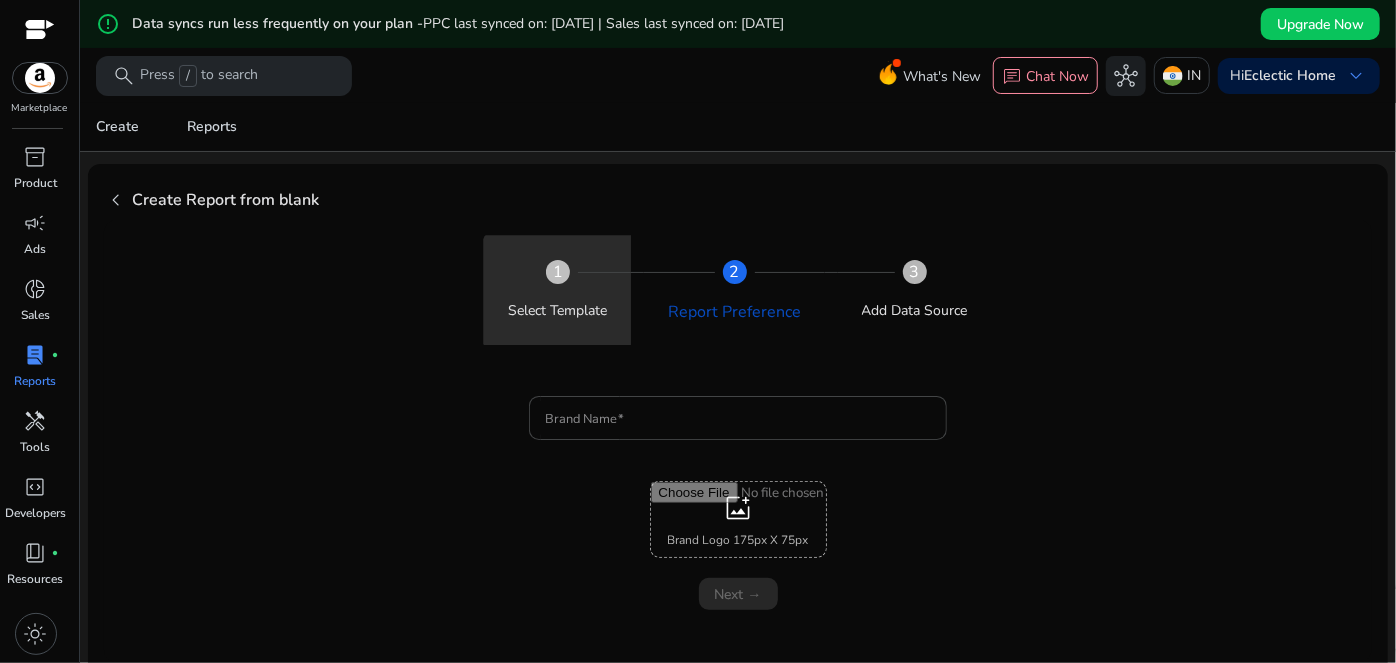 click on "Select Template" at bounding box center [557, 302] 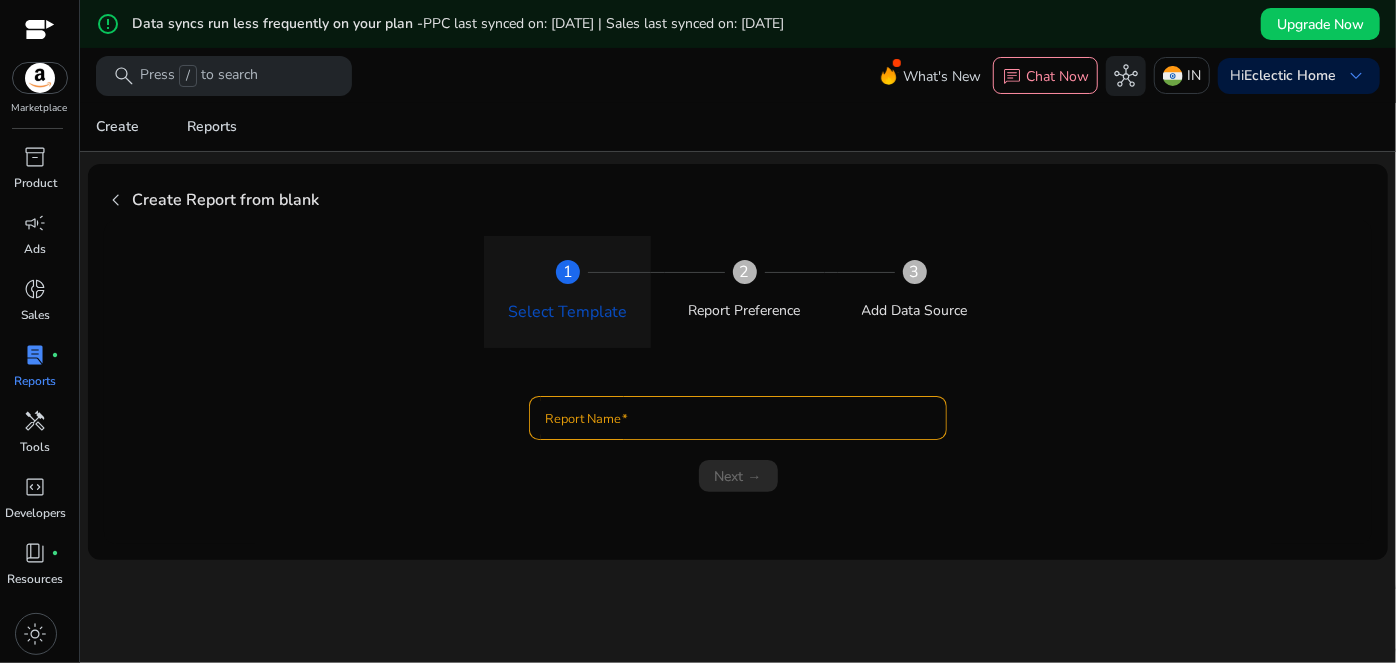 click on "Create Report from blank" 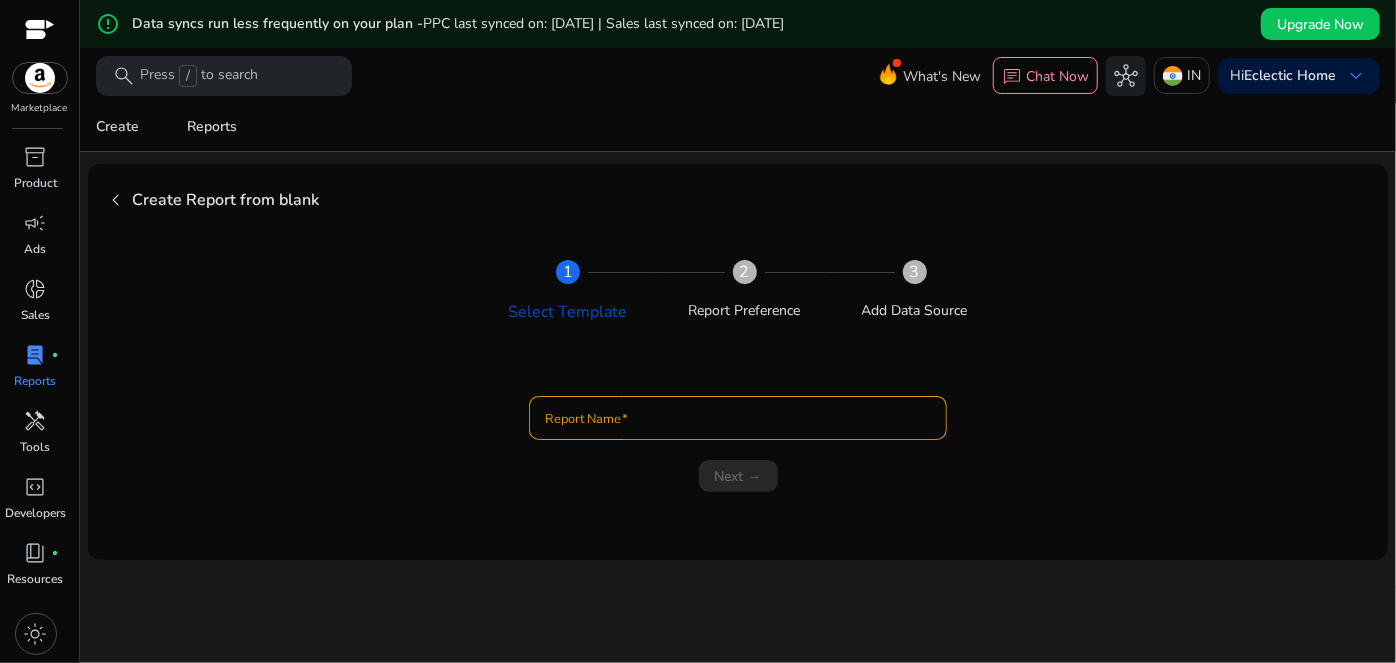 click on "chevron_left" 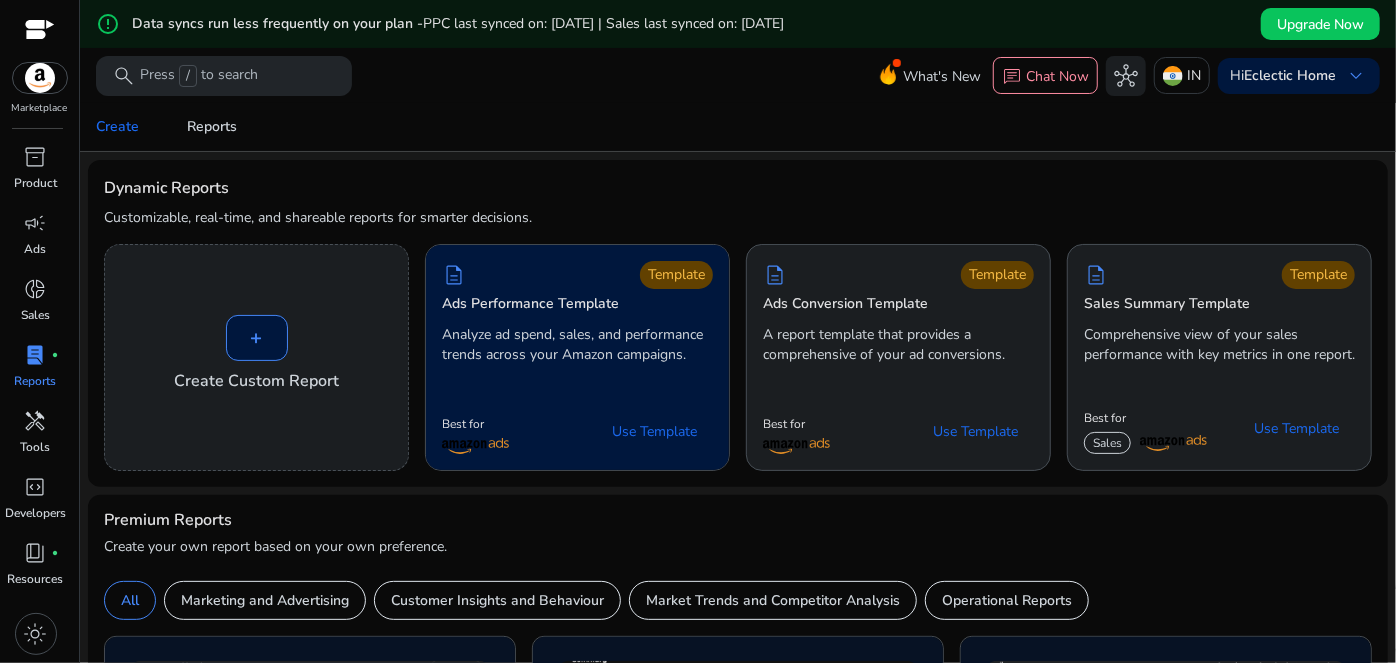 scroll, scrollTop: 454, scrollLeft: 0, axis: vertical 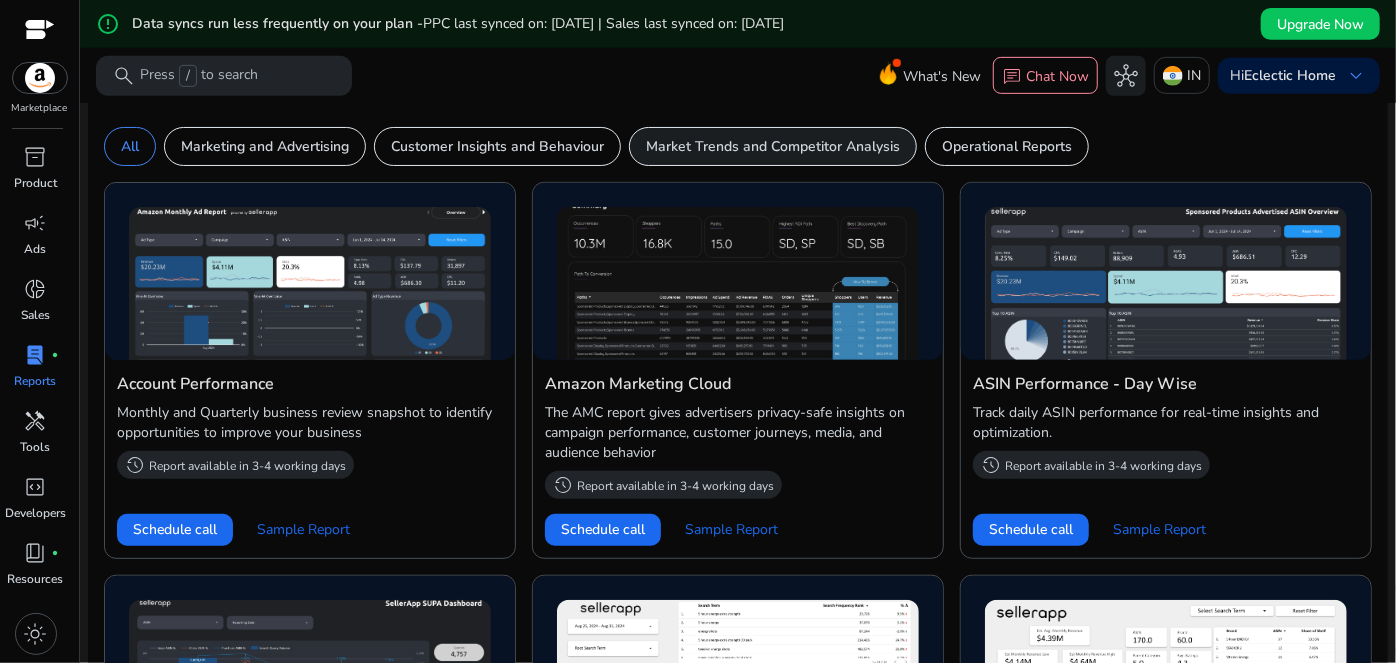 click on "Market Trends and Competitor Analysis" 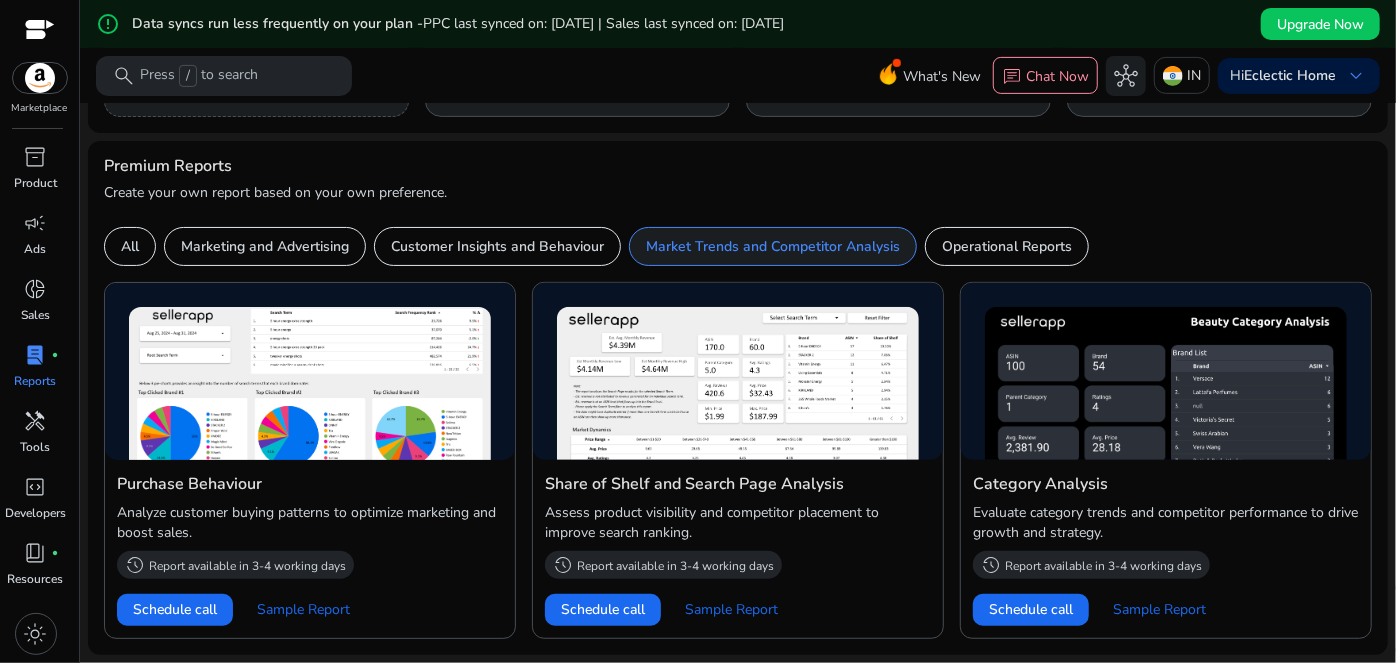 scroll, scrollTop: 352, scrollLeft: 0, axis: vertical 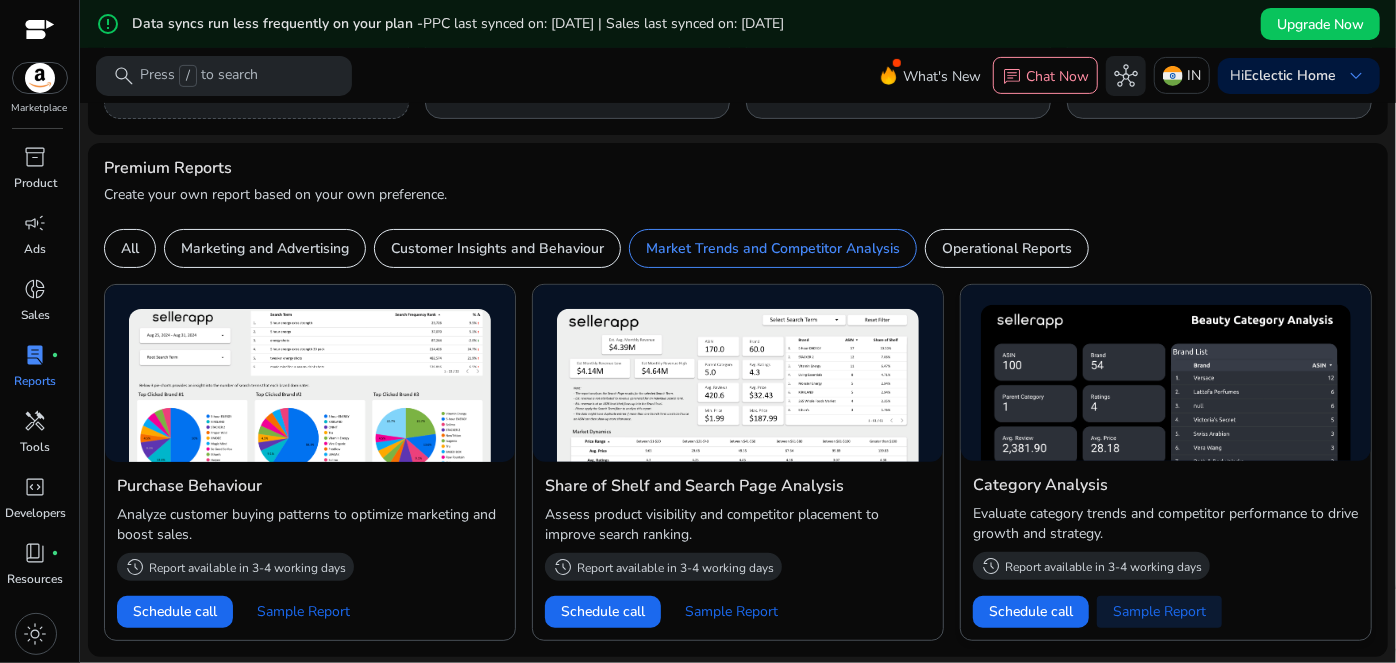 click on "Sample Report" 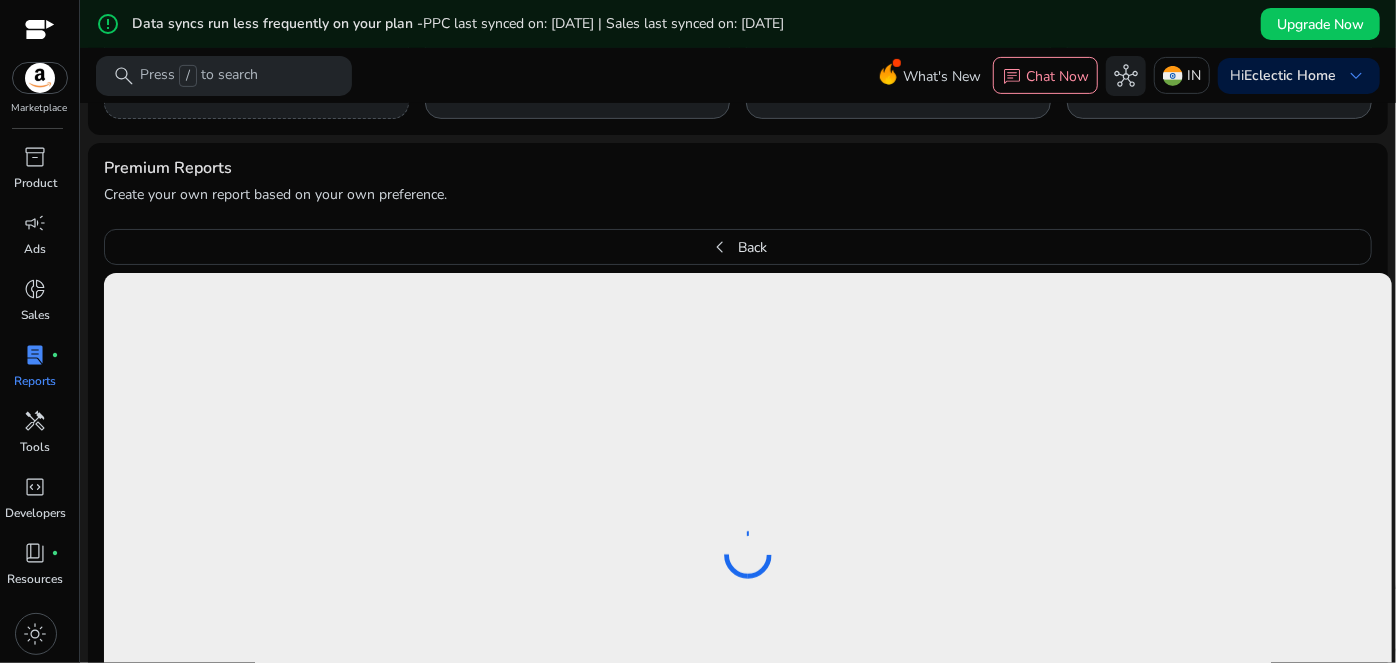 scroll, scrollTop: 556, scrollLeft: 0, axis: vertical 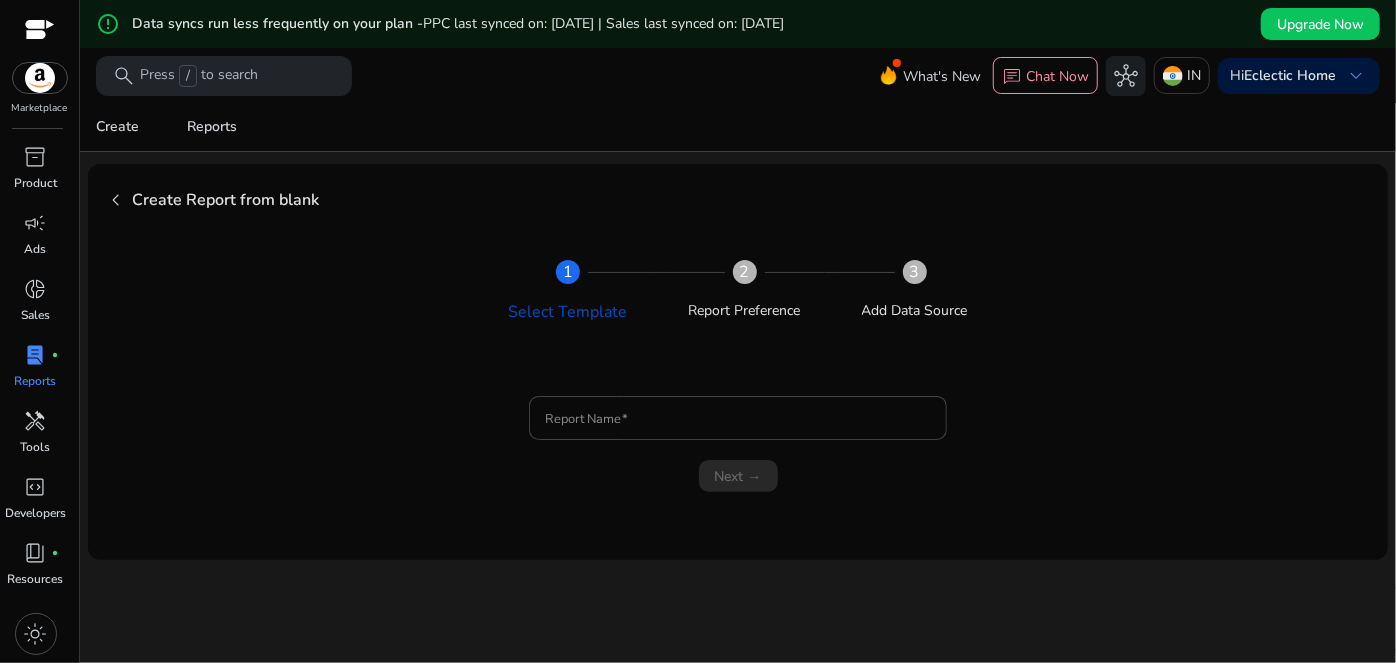 click on "chevron_left  Create Report from blank" 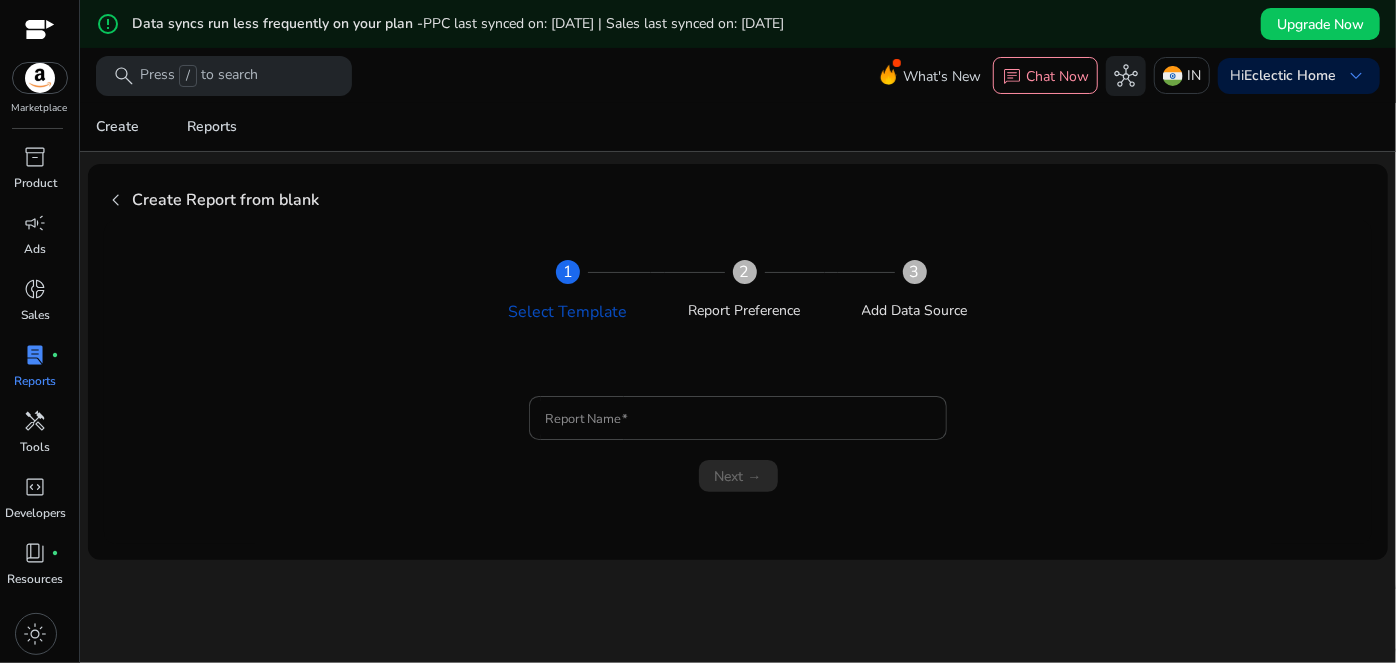 click on "chevron_left  Create Report from blank" 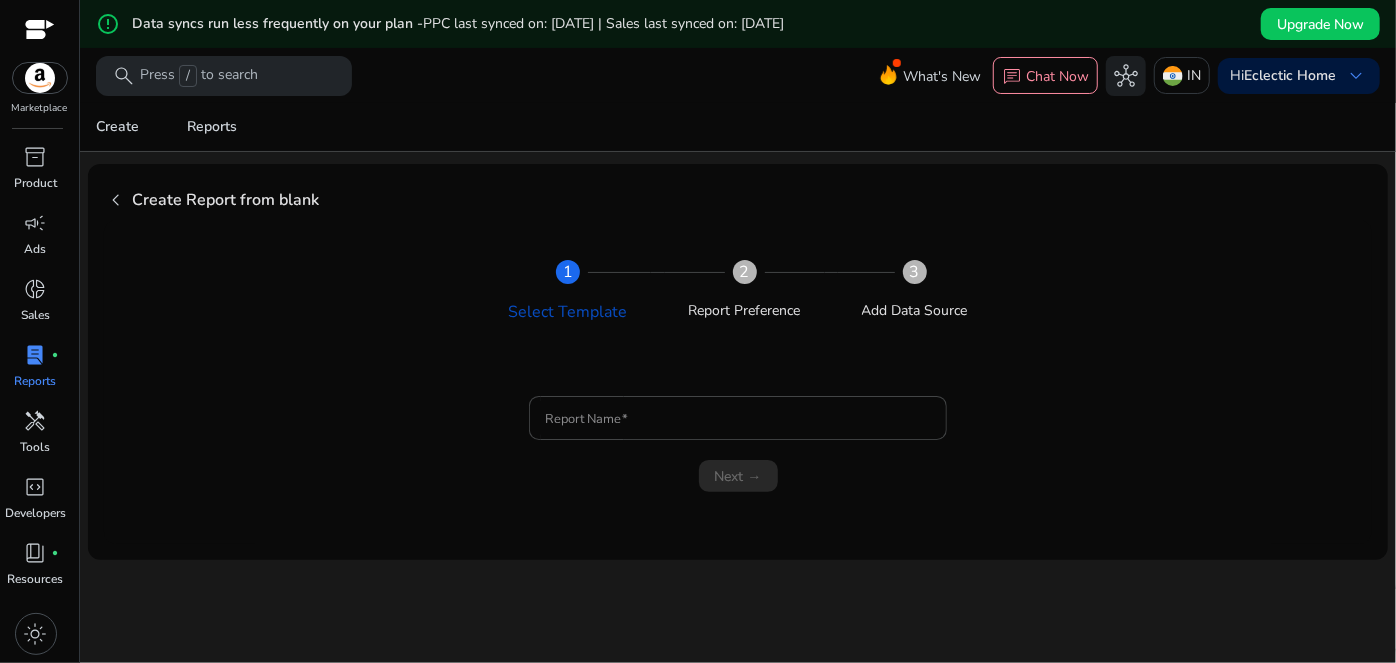 click on "Reports" at bounding box center [36, 381] 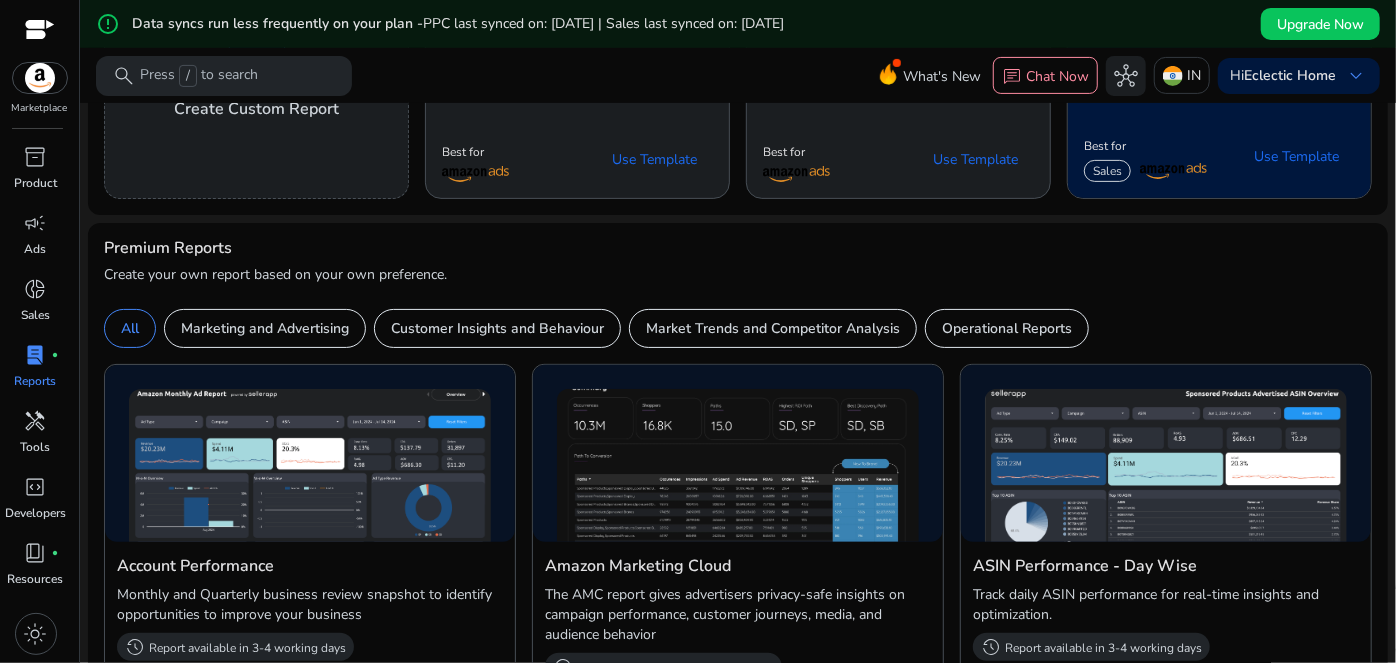 scroll, scrollTop: 363, scrollLeft: 0, axis: vertical 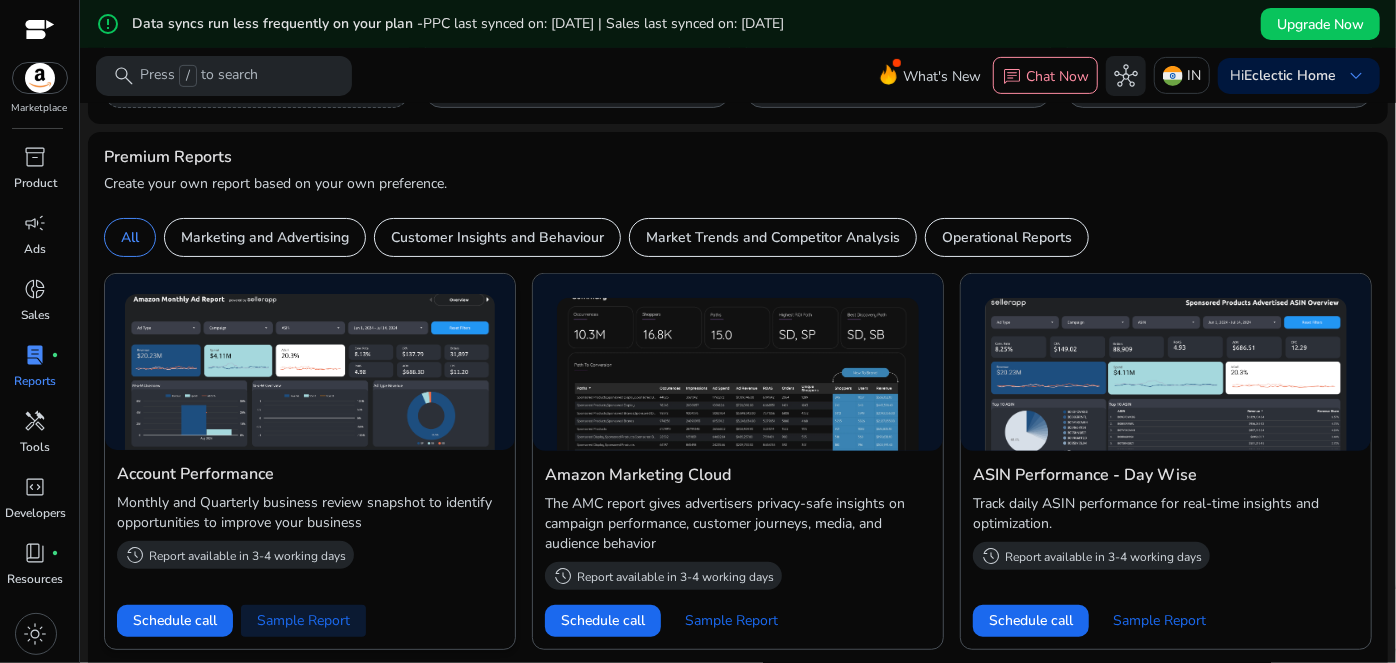 click on "Sample Report" 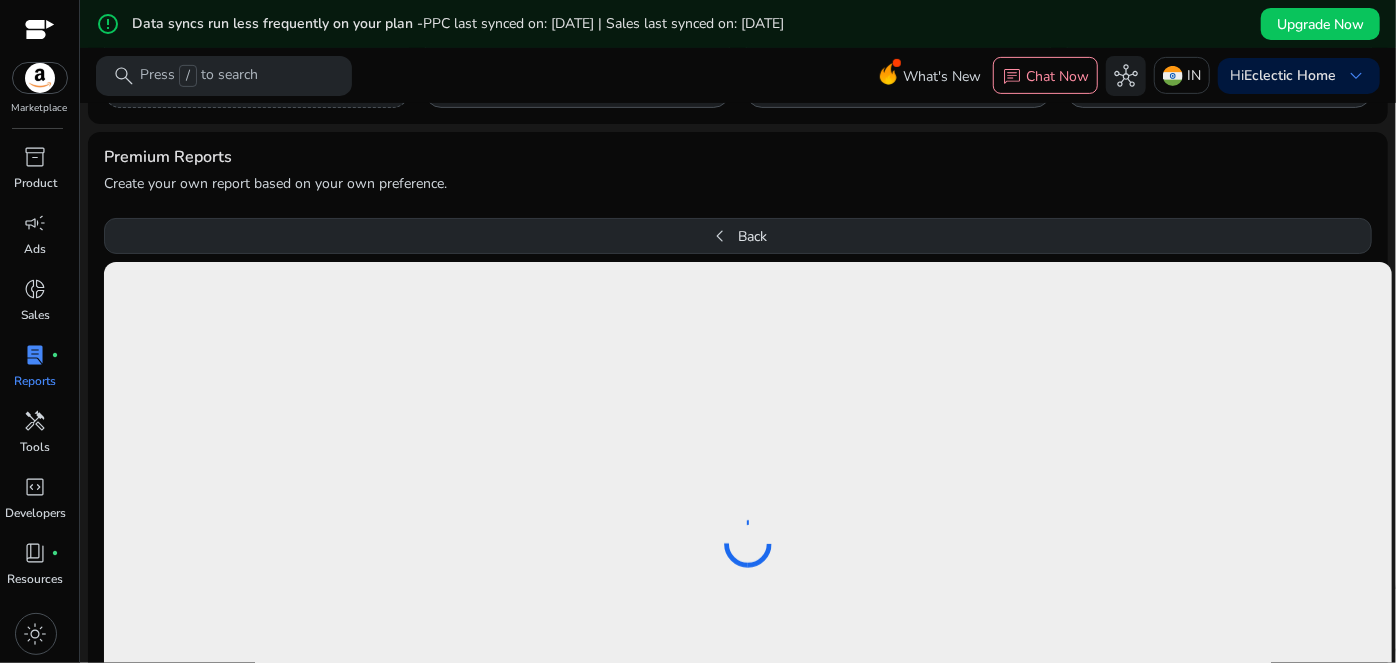 click on "chevron_left   Back" 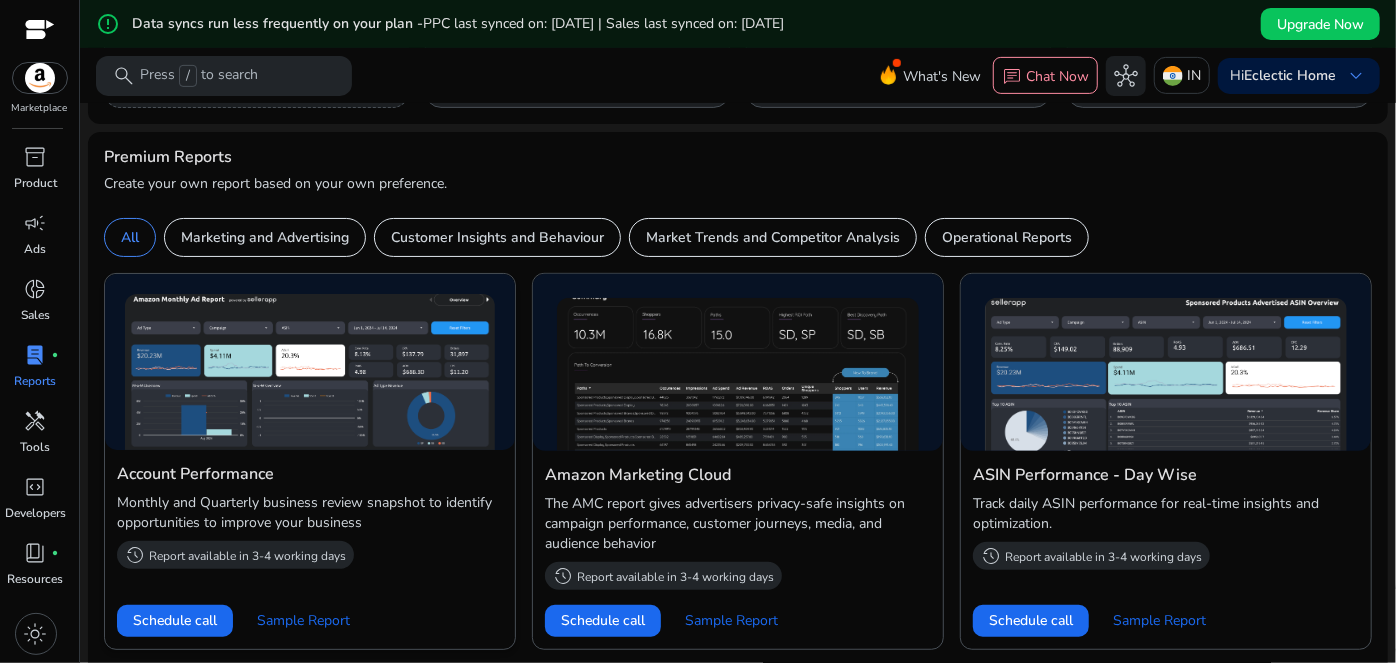 click 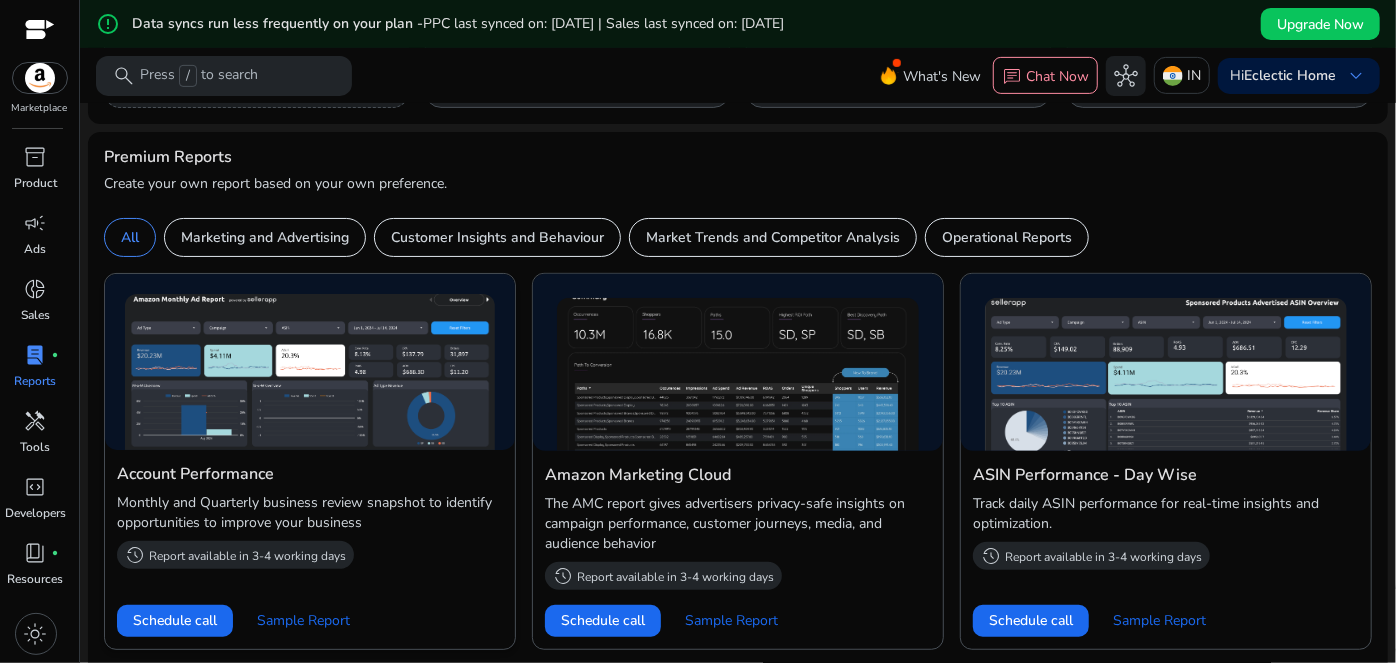 click 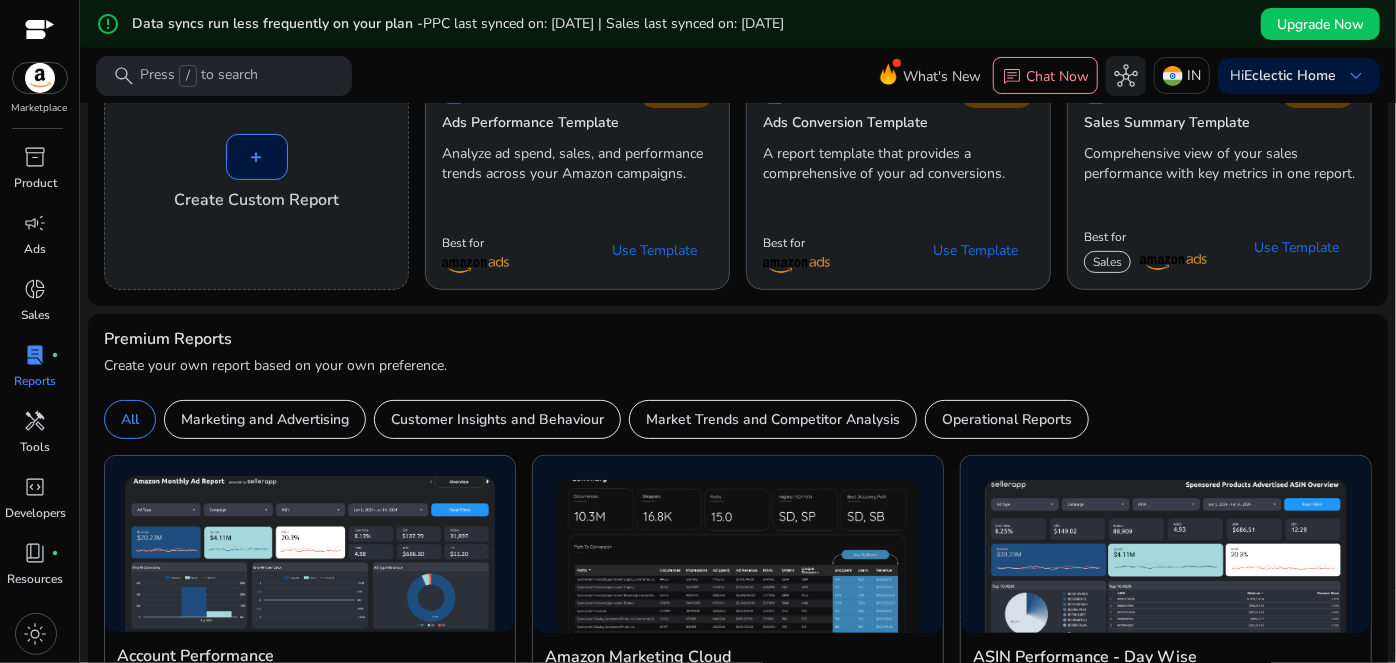 scroll, scrollTop: 90, scrollLeft: 0, axis: vertical 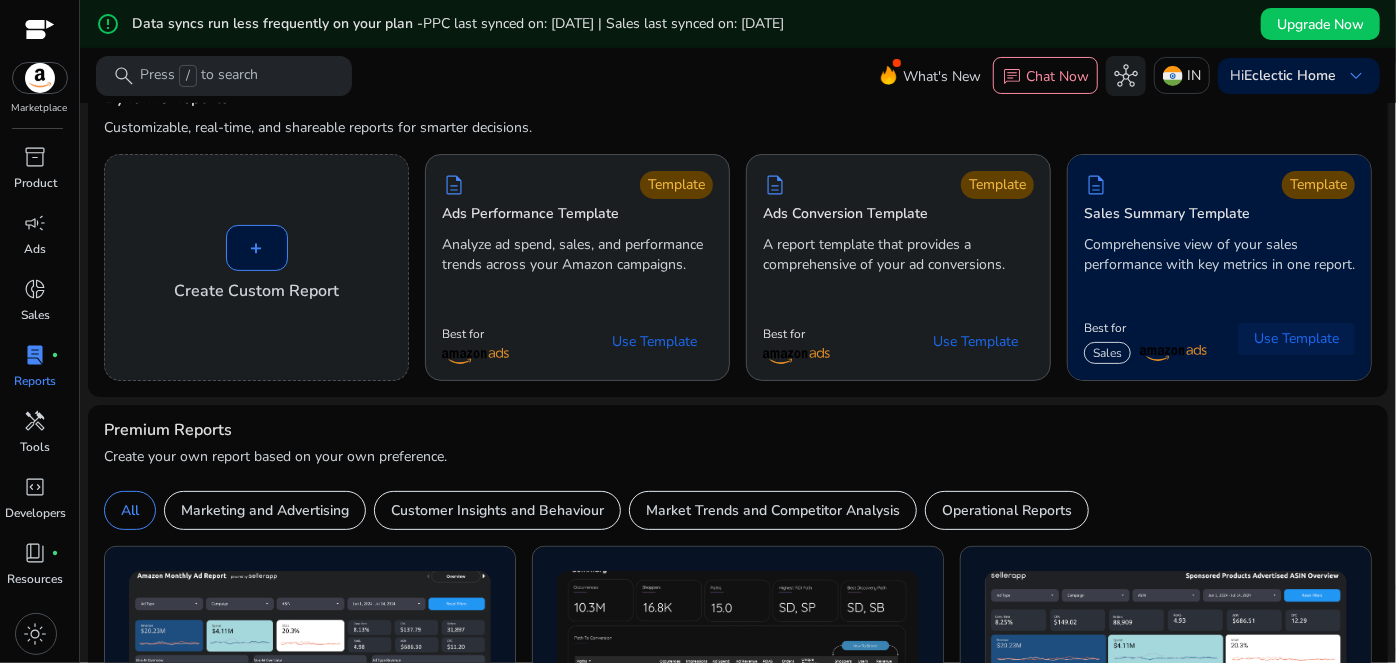 click on "Use Template" 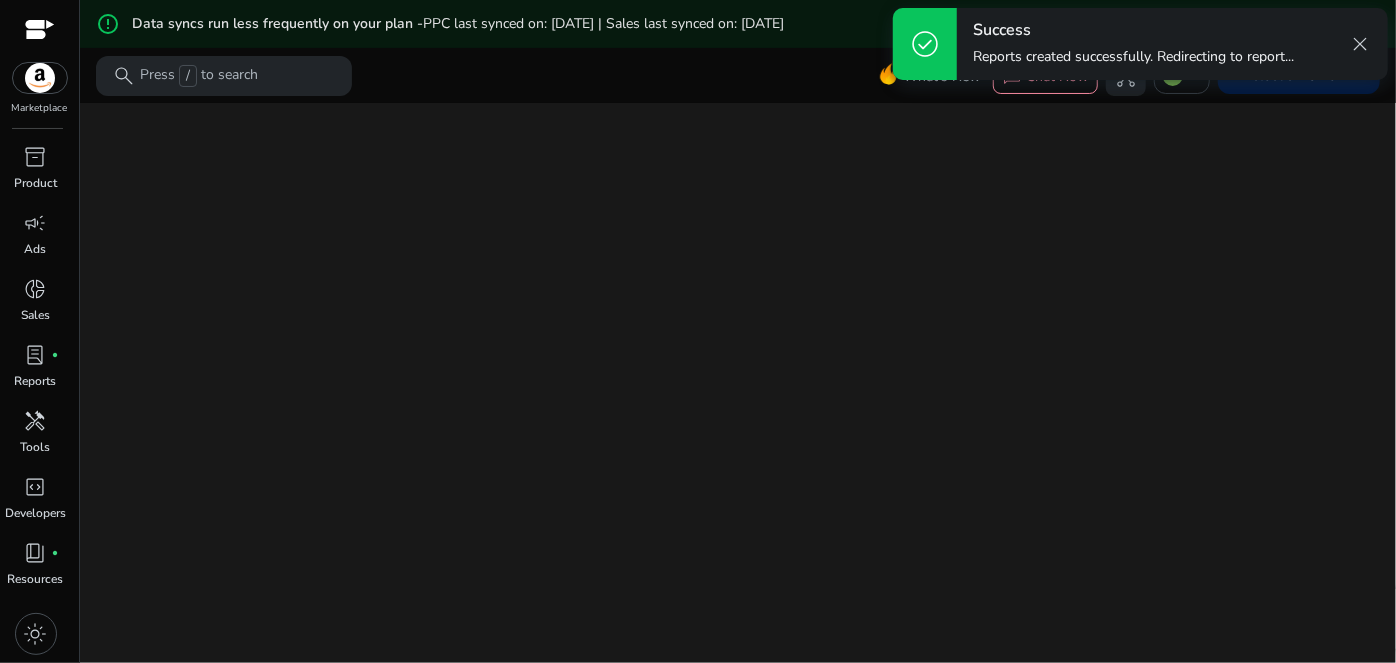 scroll, scrollTop: 0, scrollLeft: 0, axis: both 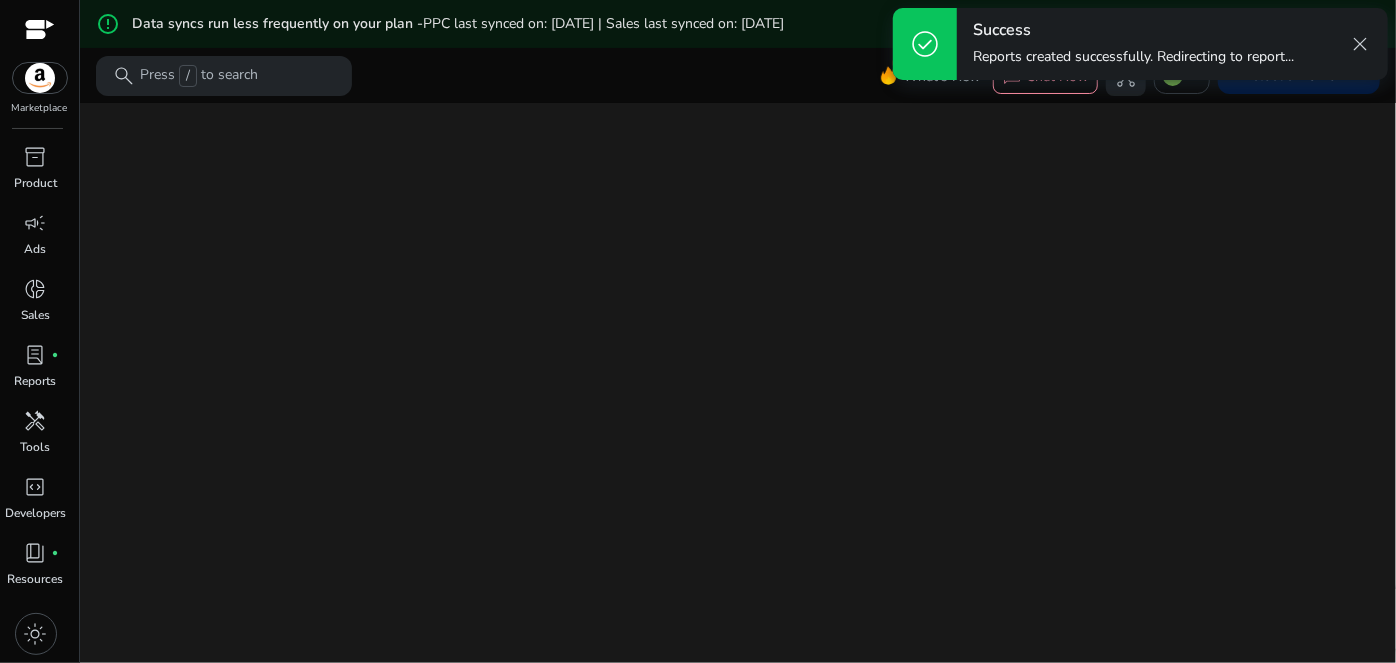 click on "Success" at bounding box center (1133, 30) 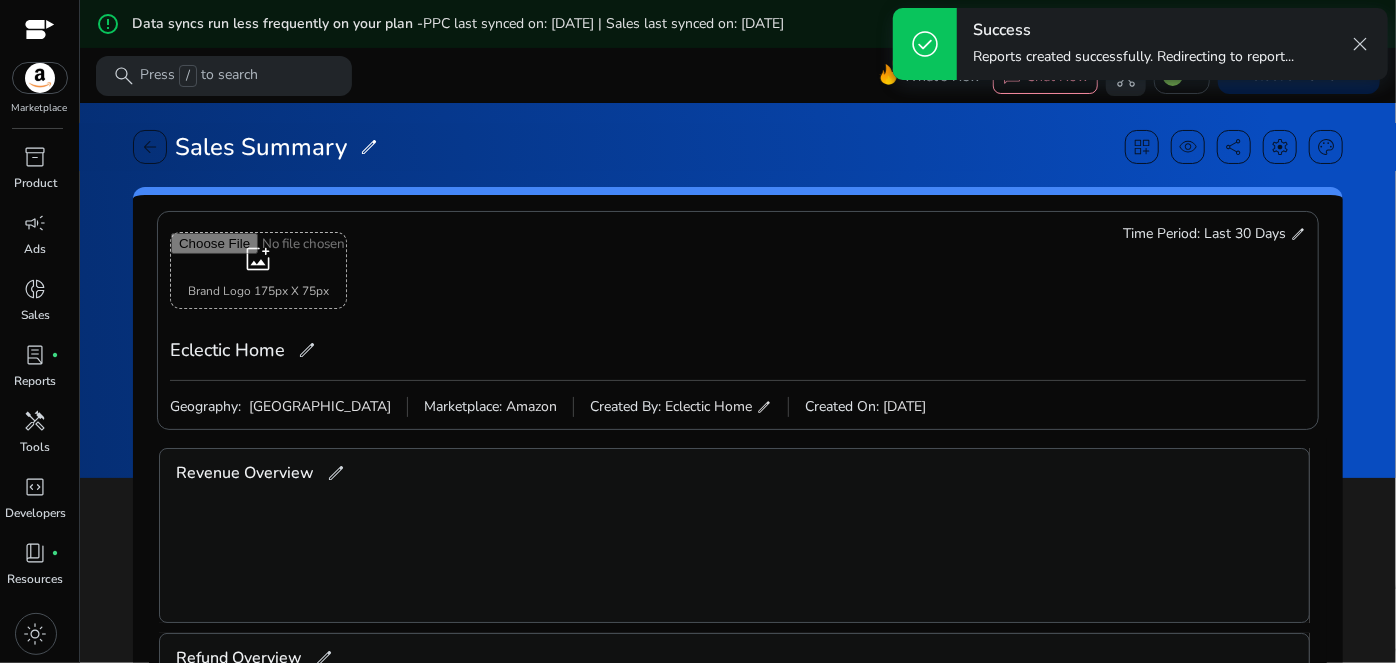 scroll, scrollTop: 435, scrollLeft: 0, axis: vertical 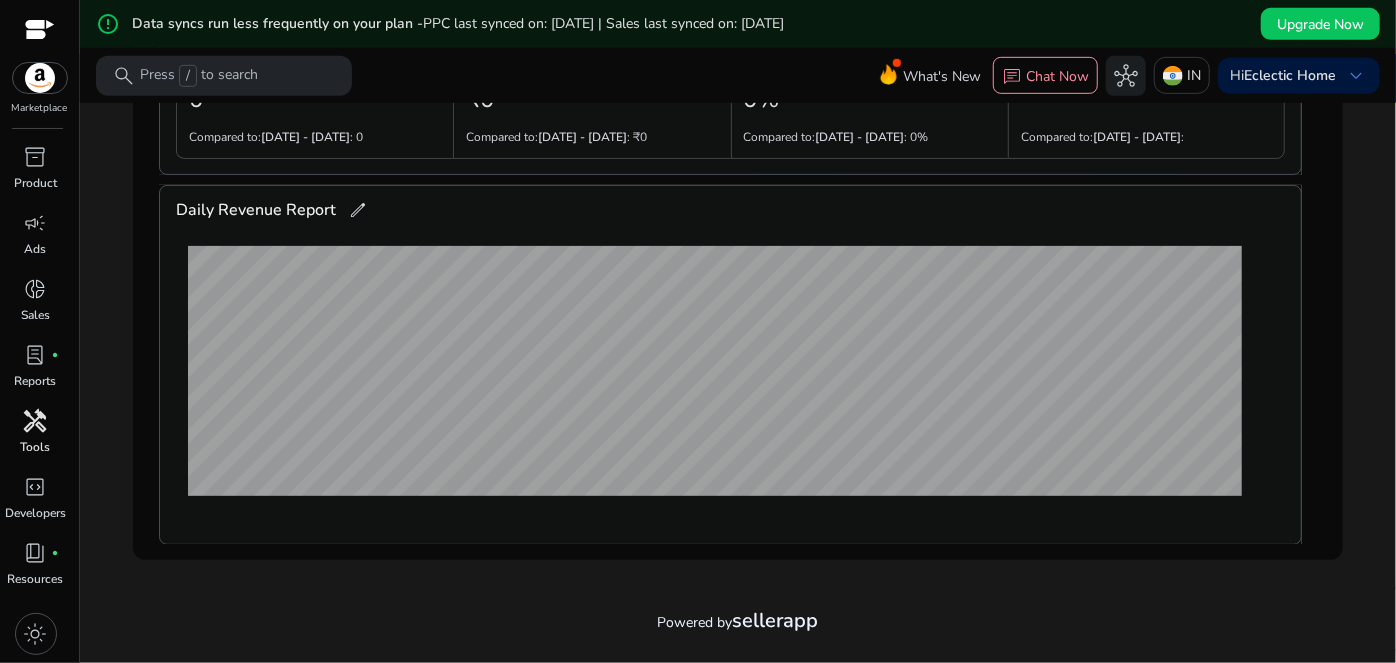click on "handyman" at bounding box center (36, 421) 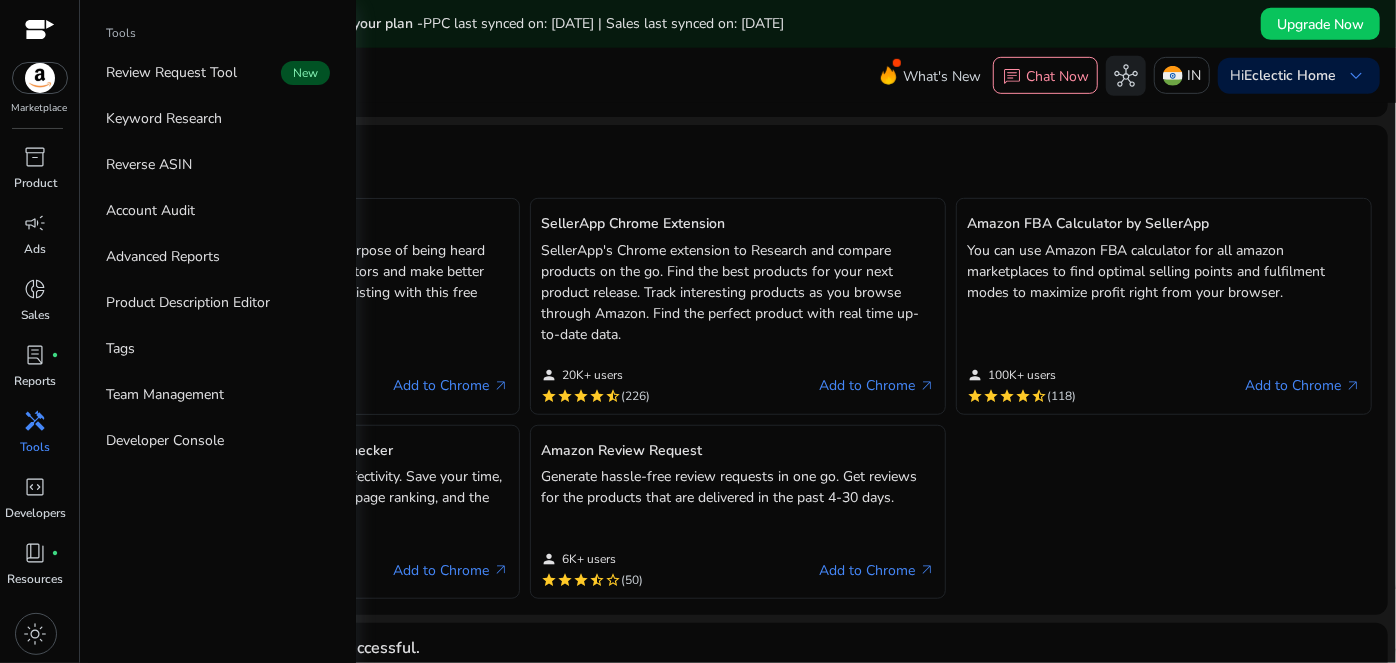 scroll, scrollTop: 0, scrollLeft: 0, axis: both 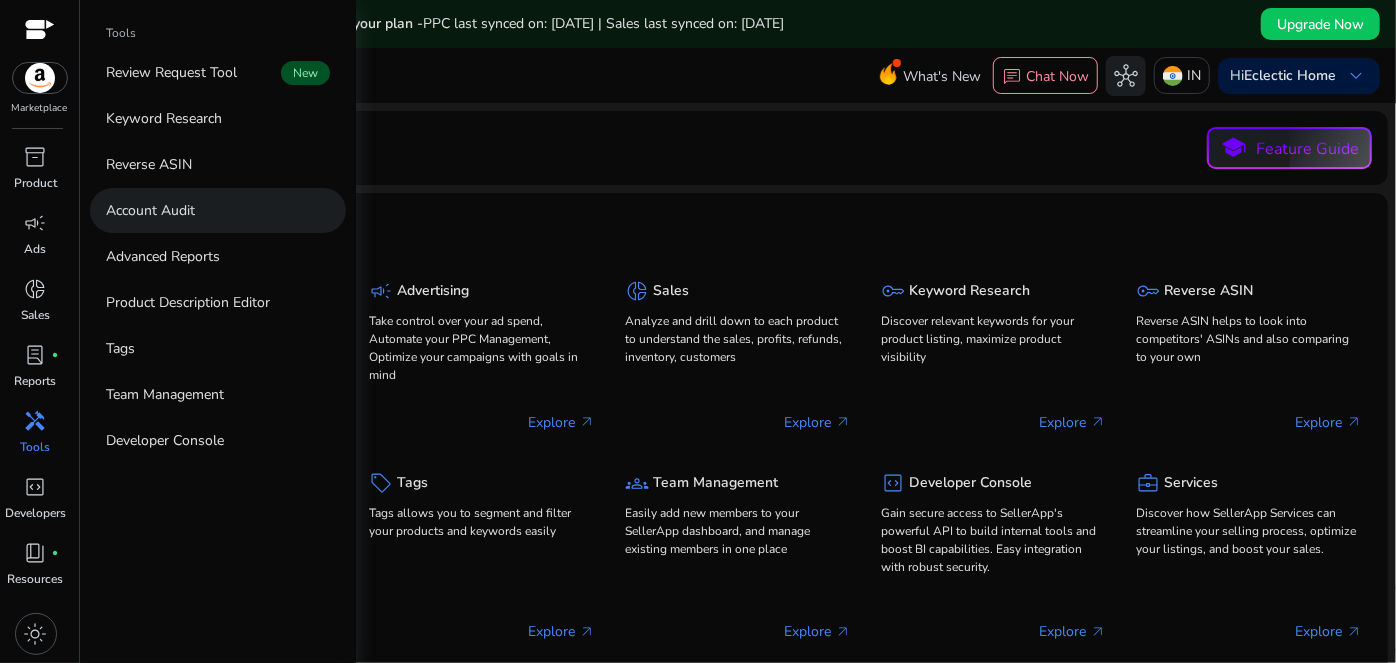 click on "Account Audit" at bounding box center (218, 210) 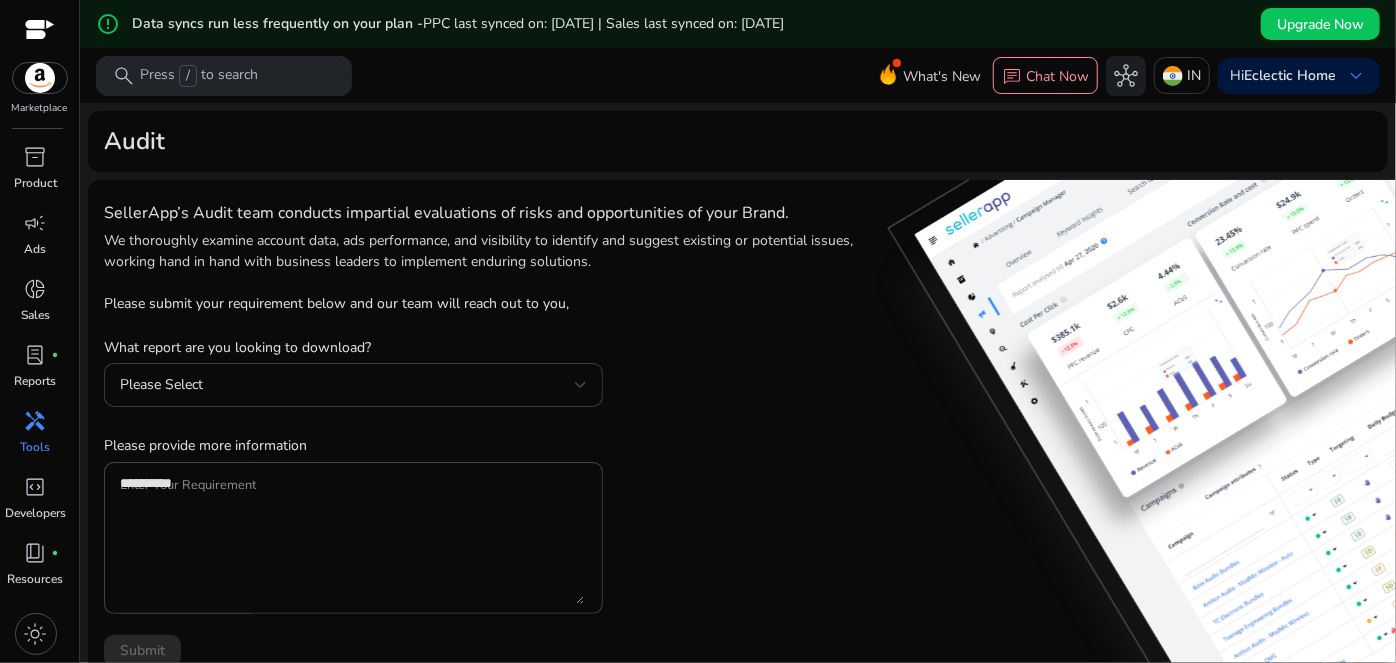 click on "Please Select" at bounding box center [347, 385] 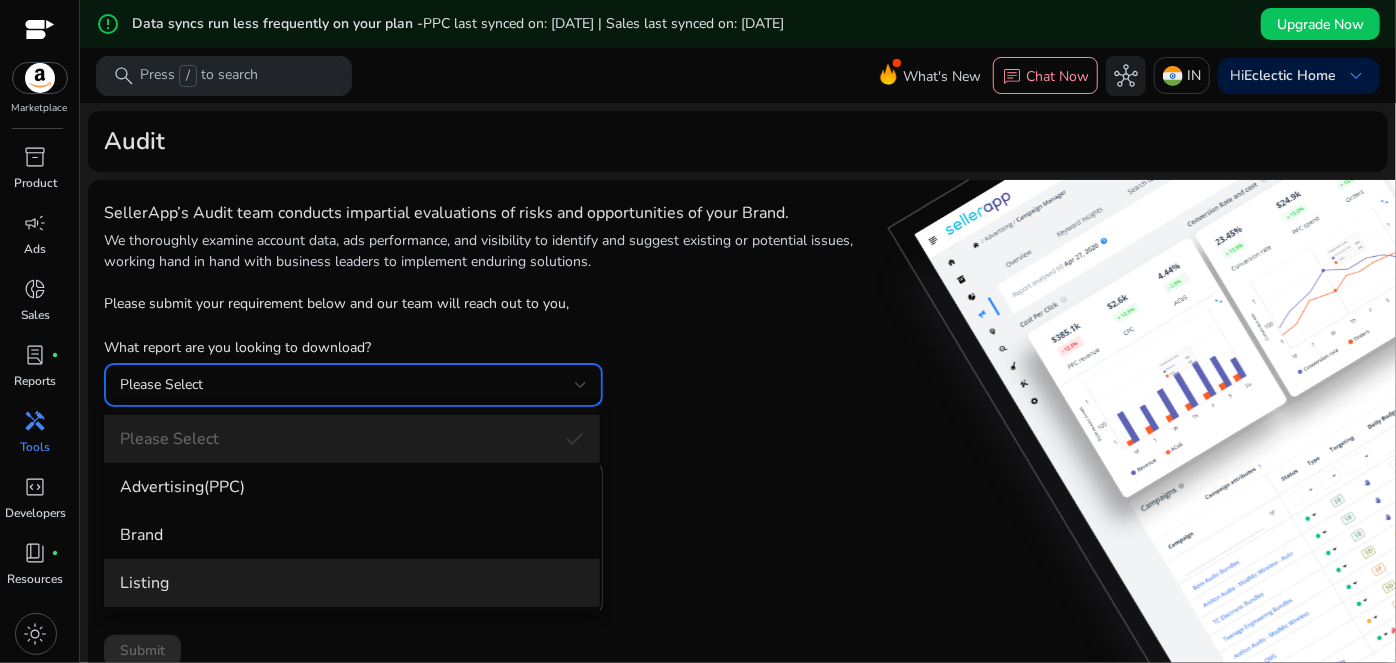 click on "Listing" at bounding box center [352, 583] 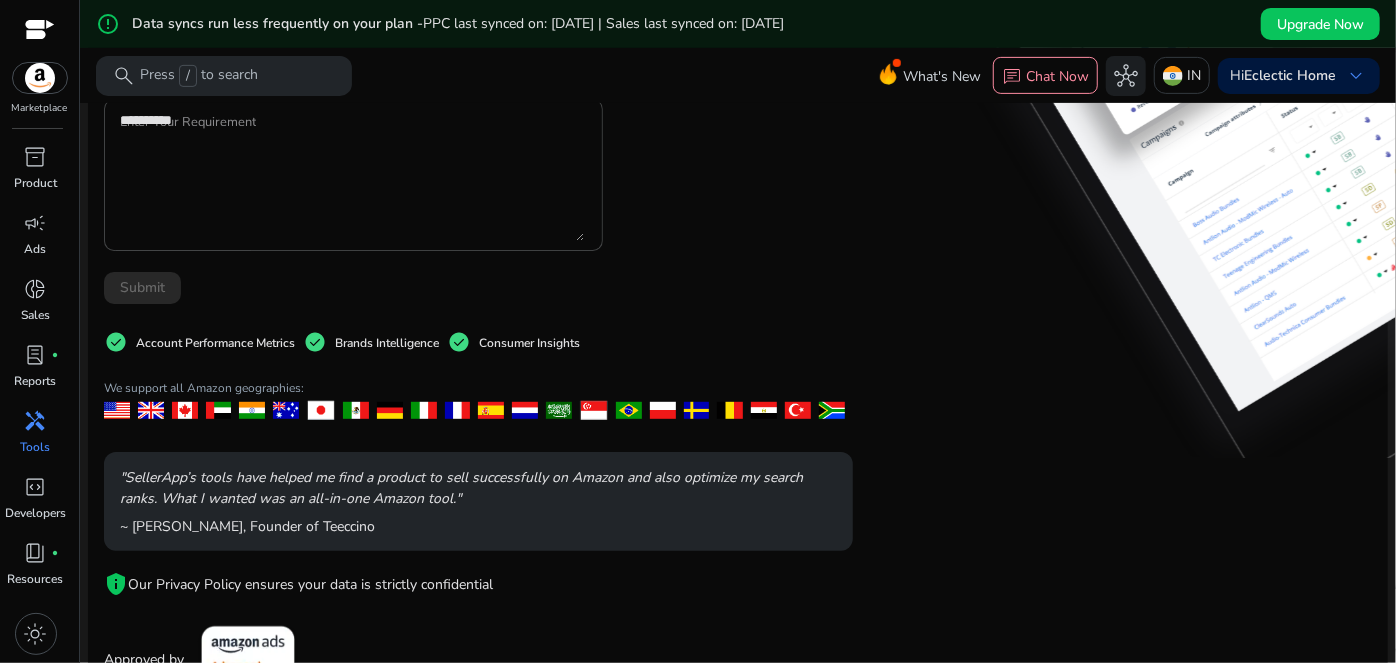 scroll, scrollTop: 0, scrollLeft: 0, axis: both 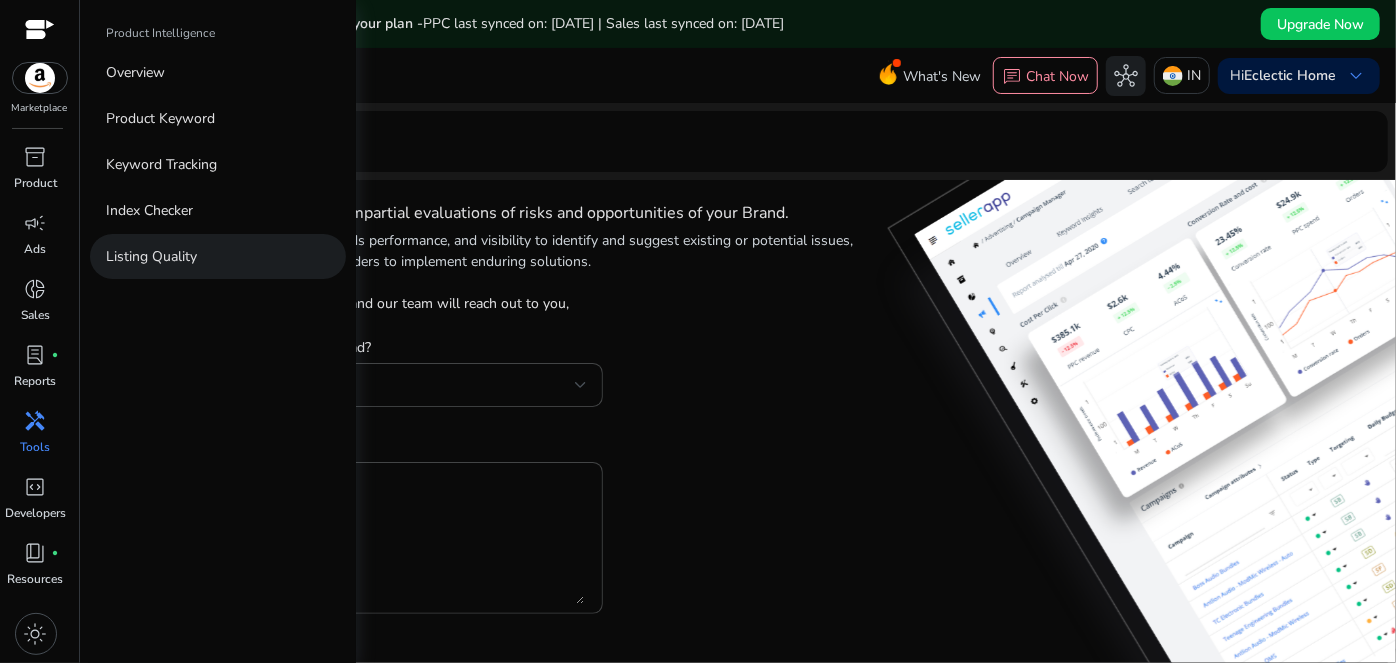 click on "Listing Quality" at bounding box center (218, 256) 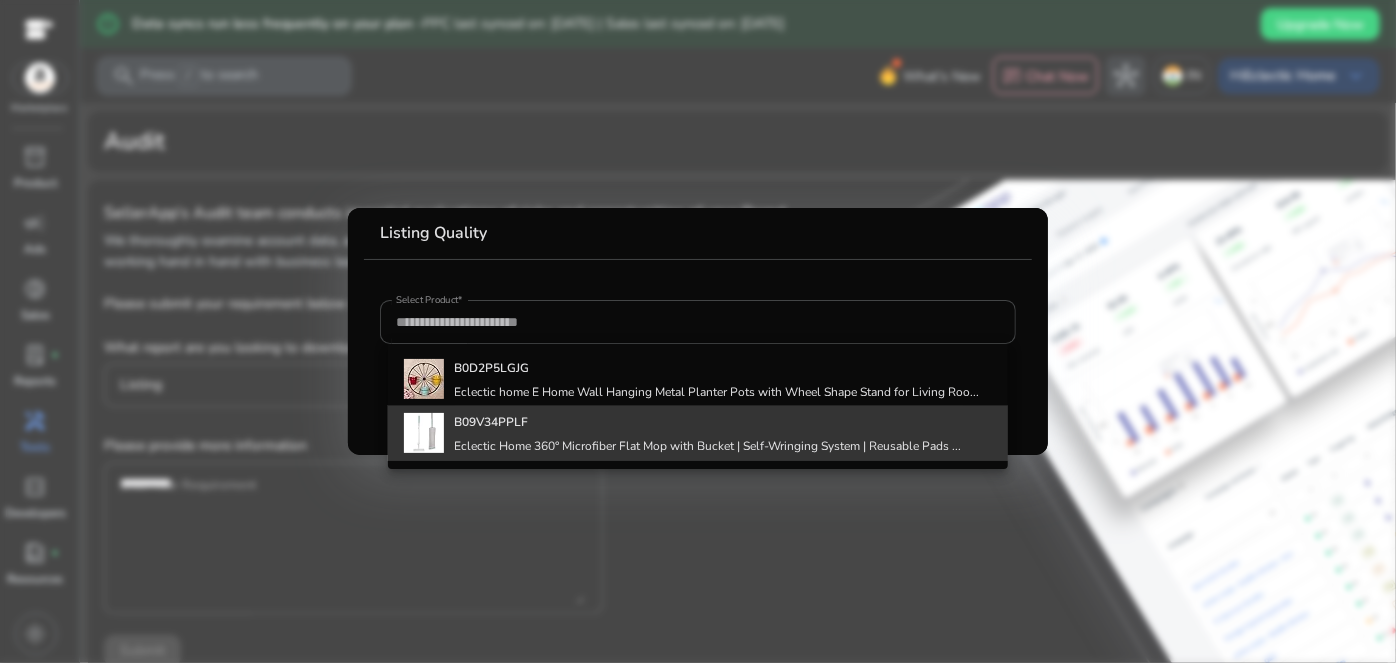 click on "B09V34PPLF" at bounding box center [707, 422] 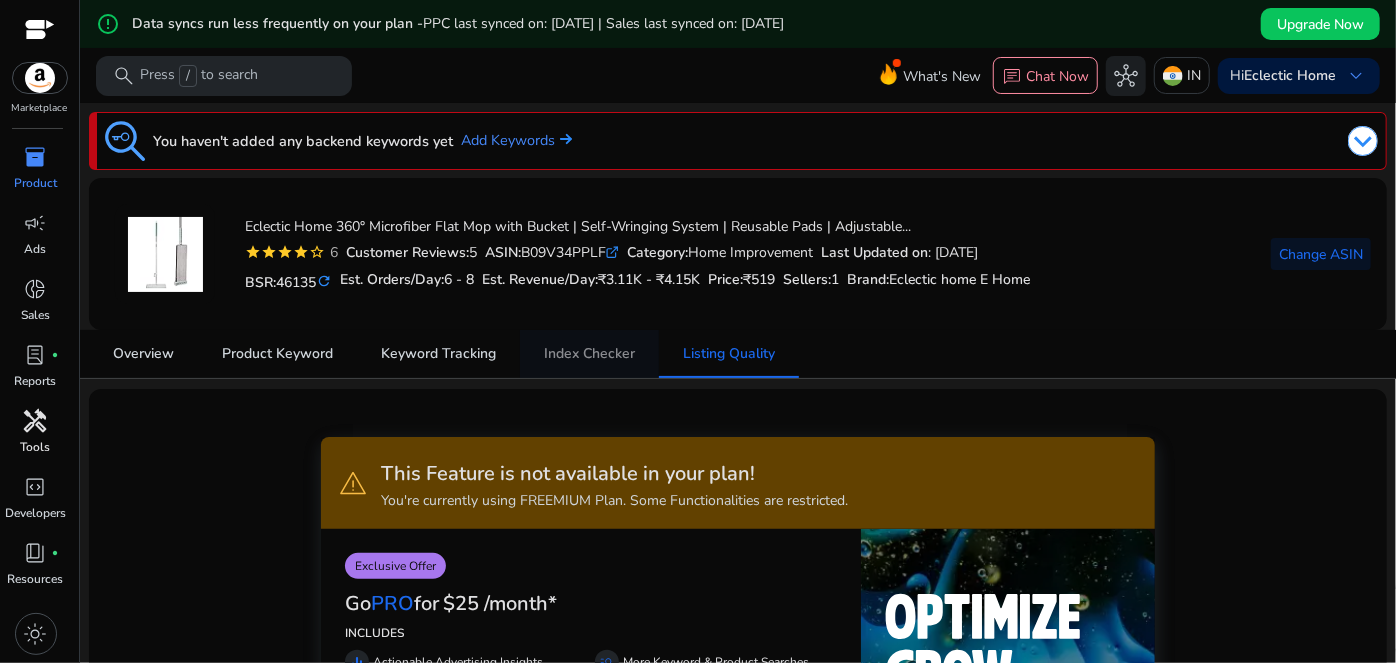 click on "Index Checker" at bounding box center [589, 354] 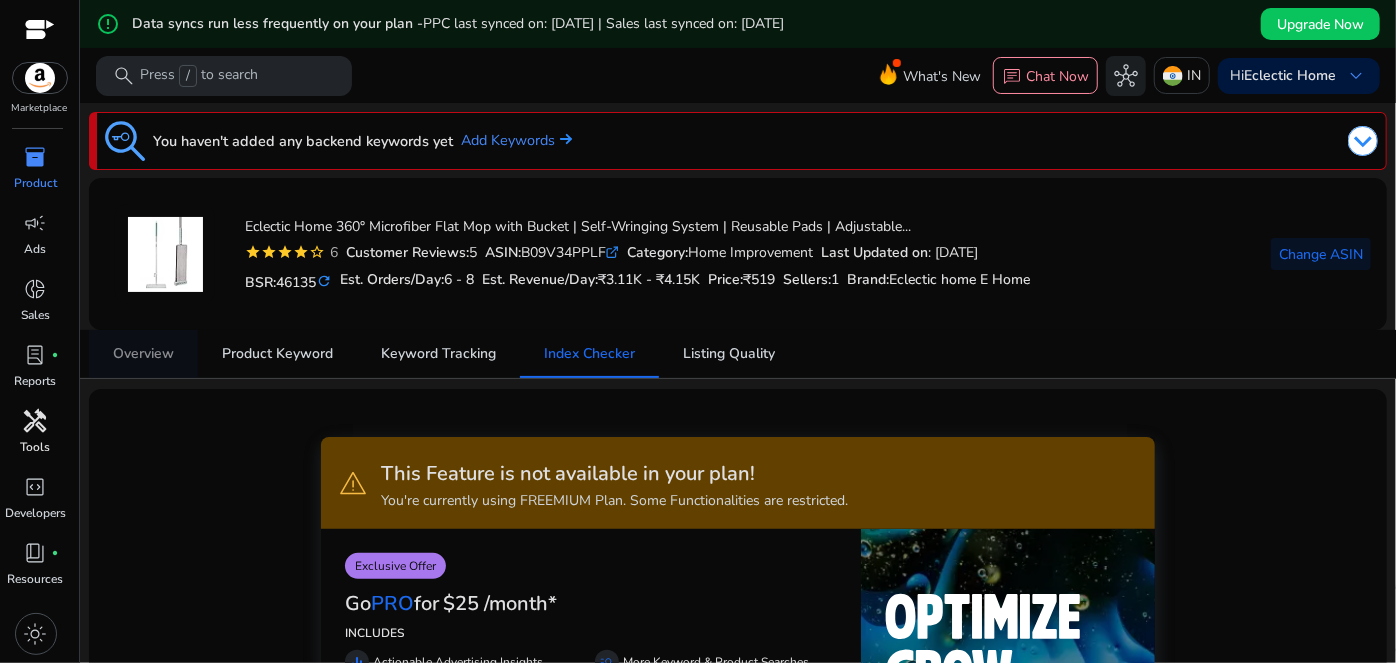click on "Overview" at bounding box center (143, 354) 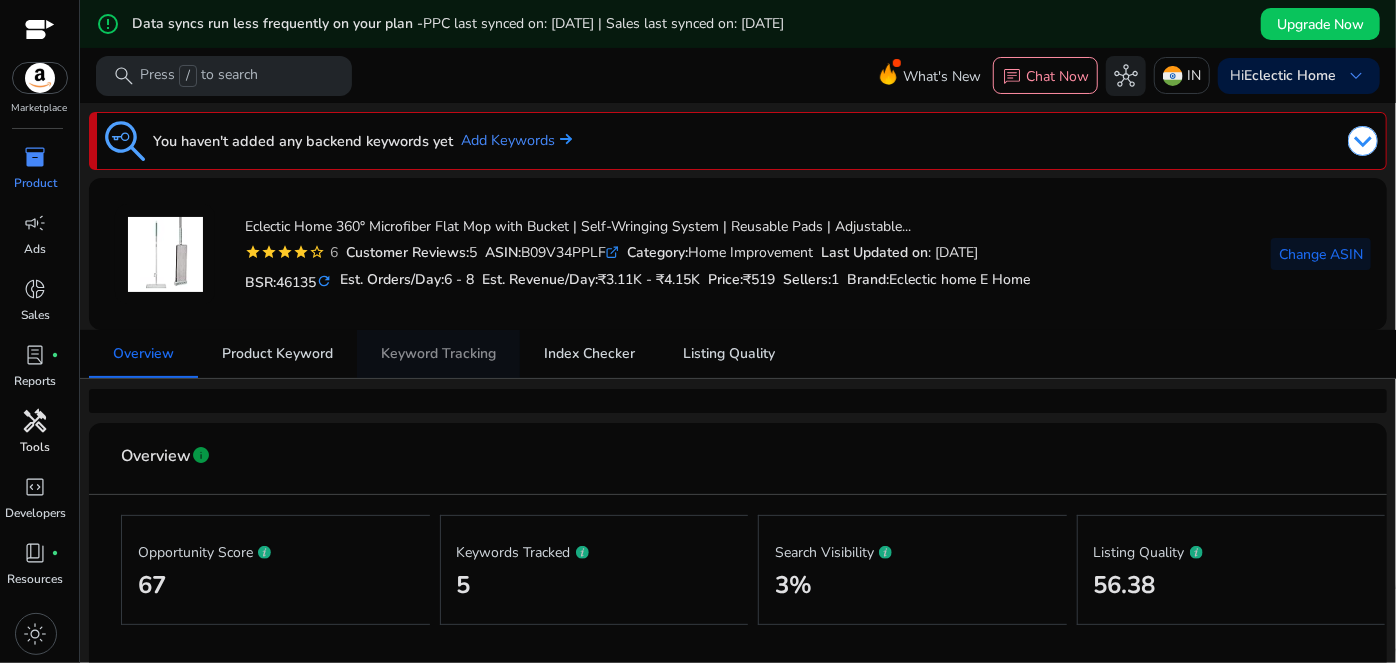 click on "Keyword Tracking" at bounding box center [438, 354] 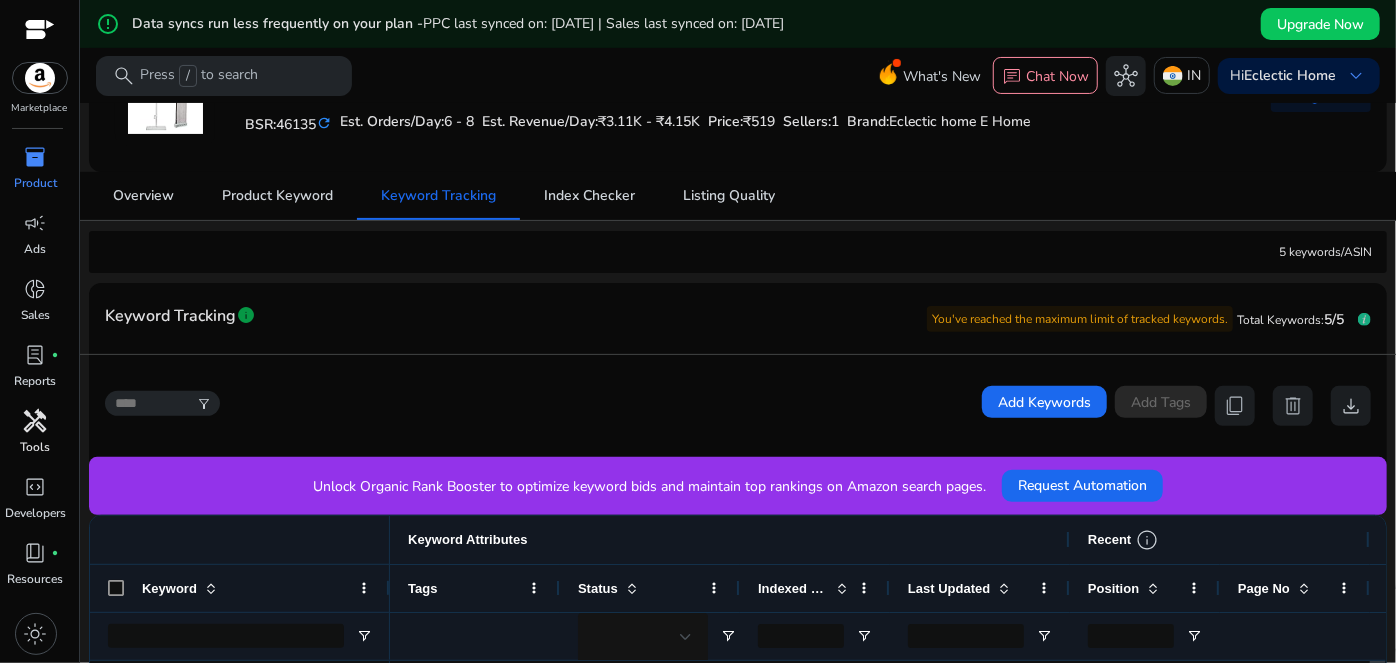 scroll, scrollTop: 67, scrollLeft: 0, axis: vertical 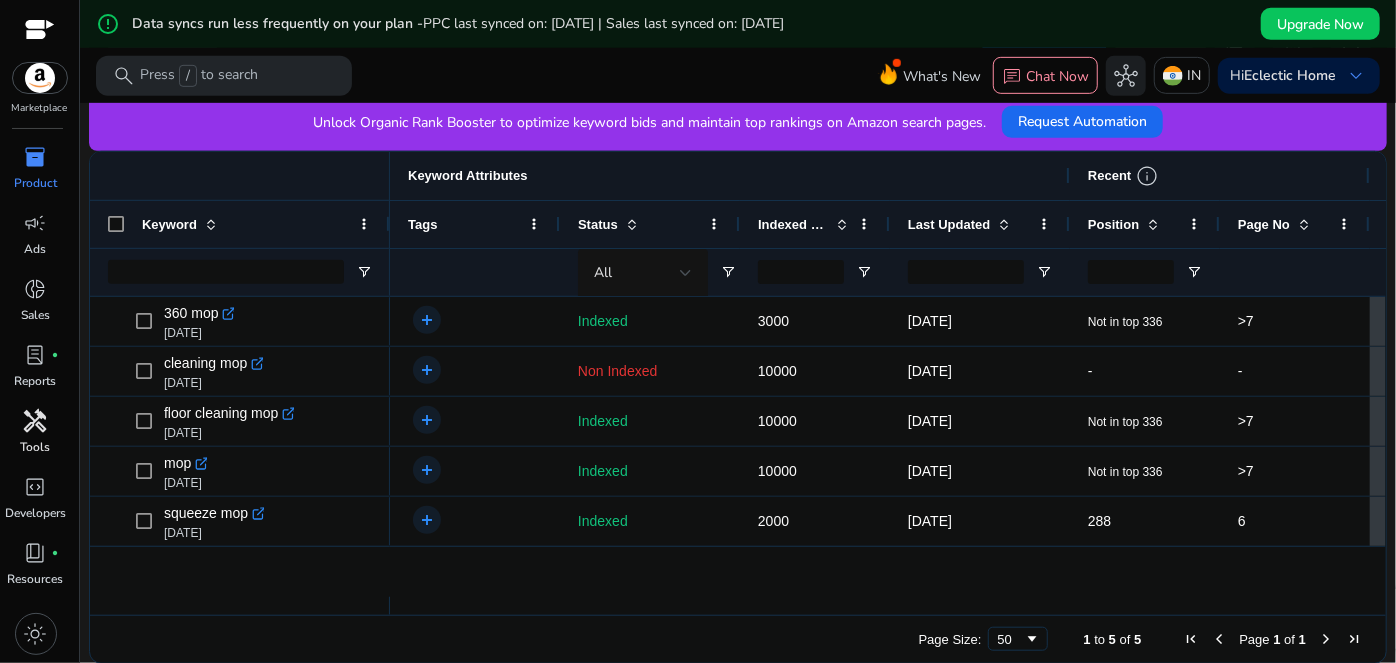 click on "Tools" at bounding box center (36, 447) 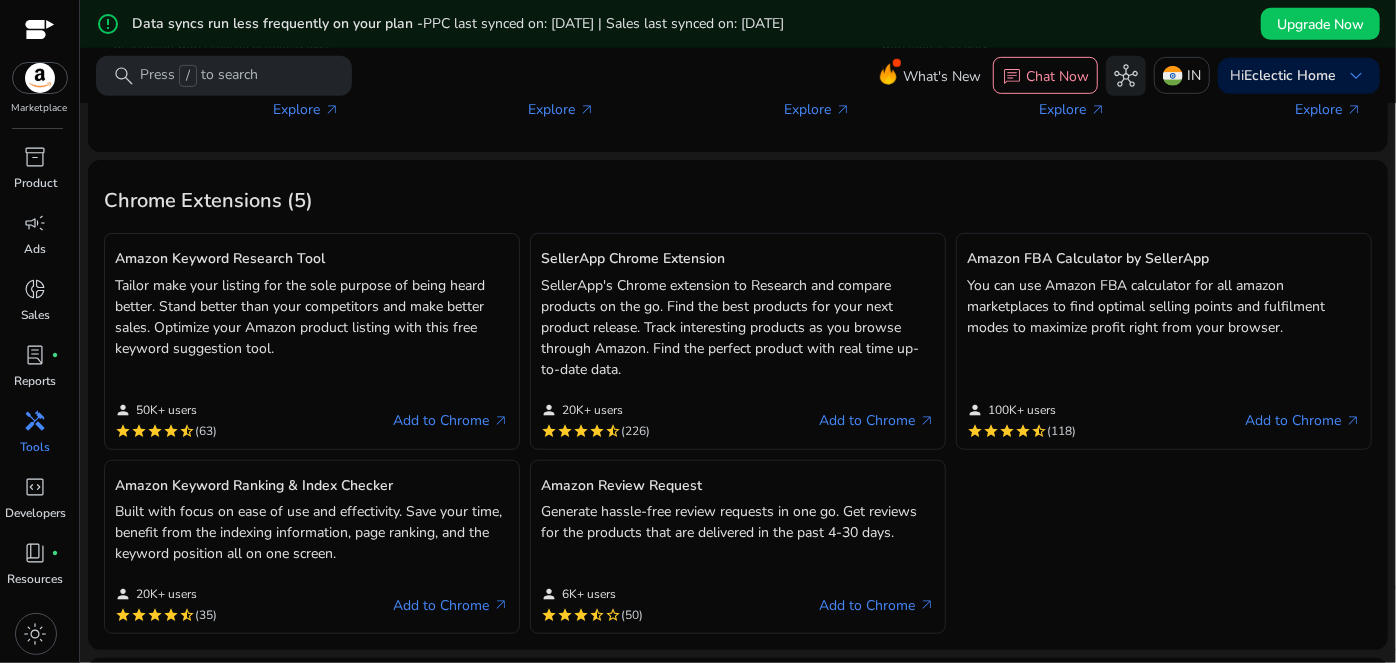 scroll, scrollTop: 0, scrollLeft: 0, axis: both 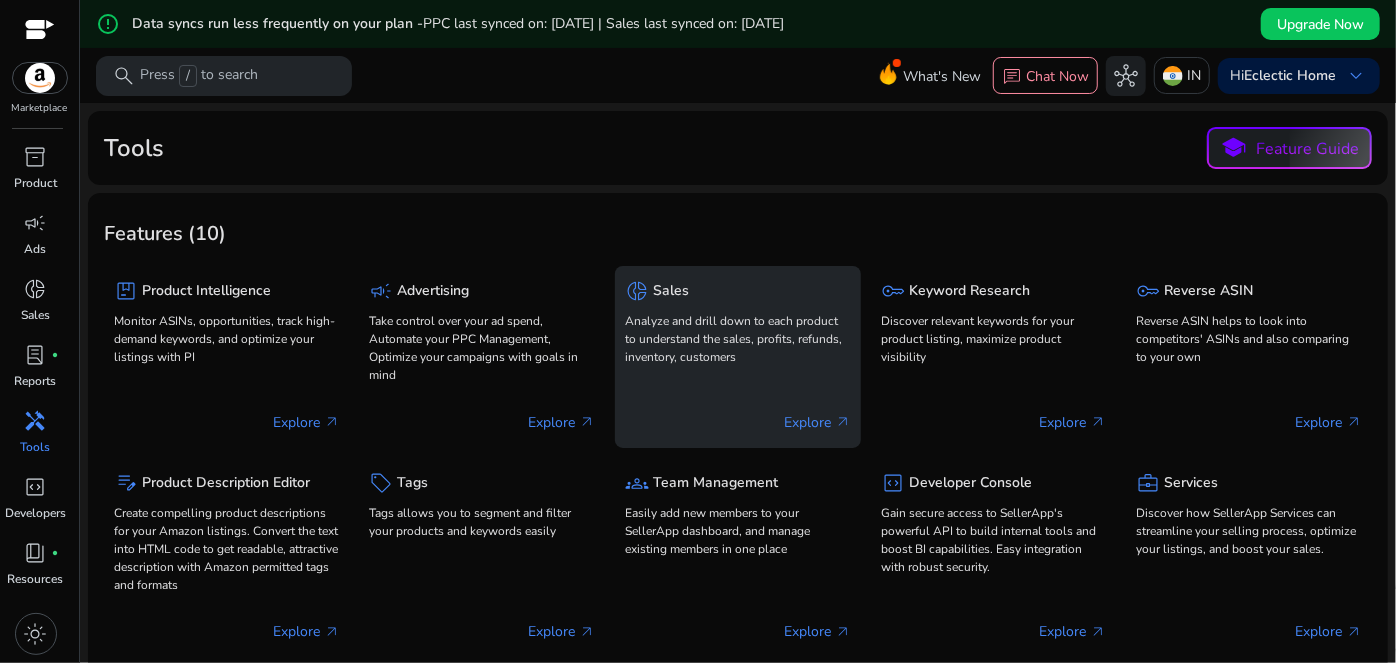 click on "Explore   arrow_outward" 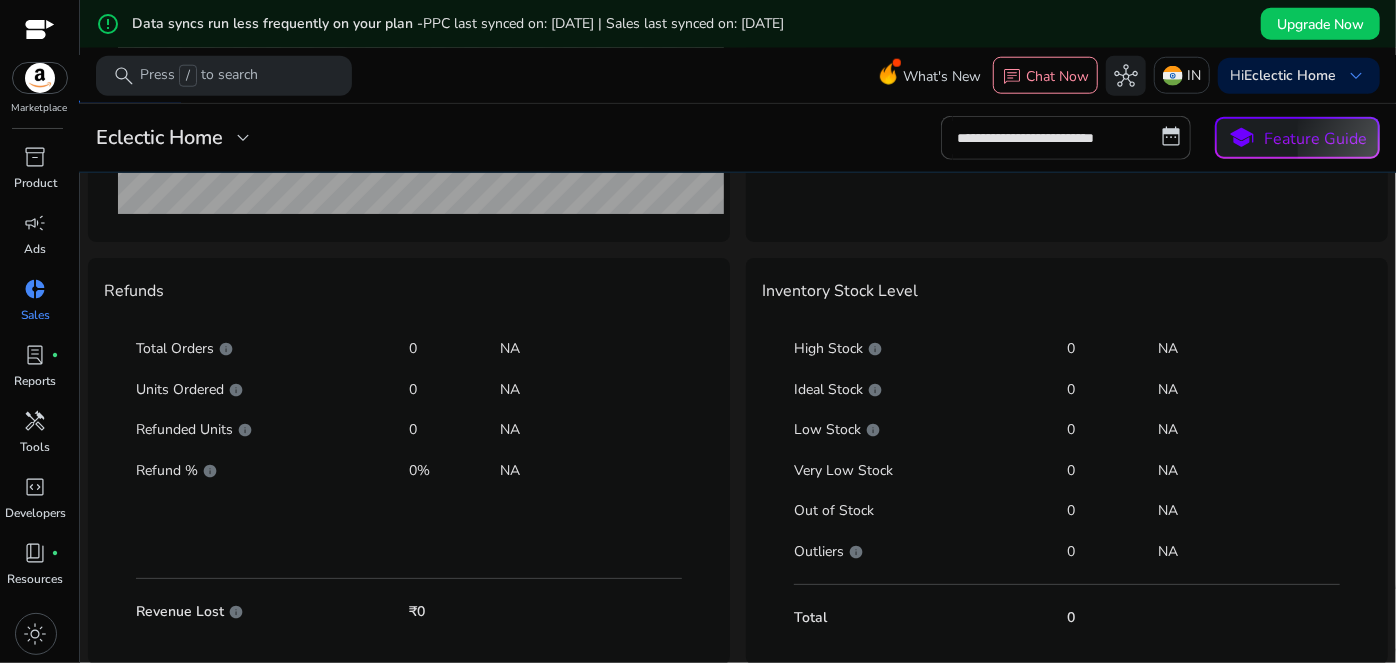 scroll, scrollTop: 621, scrollLeft: 0, axis: vertical 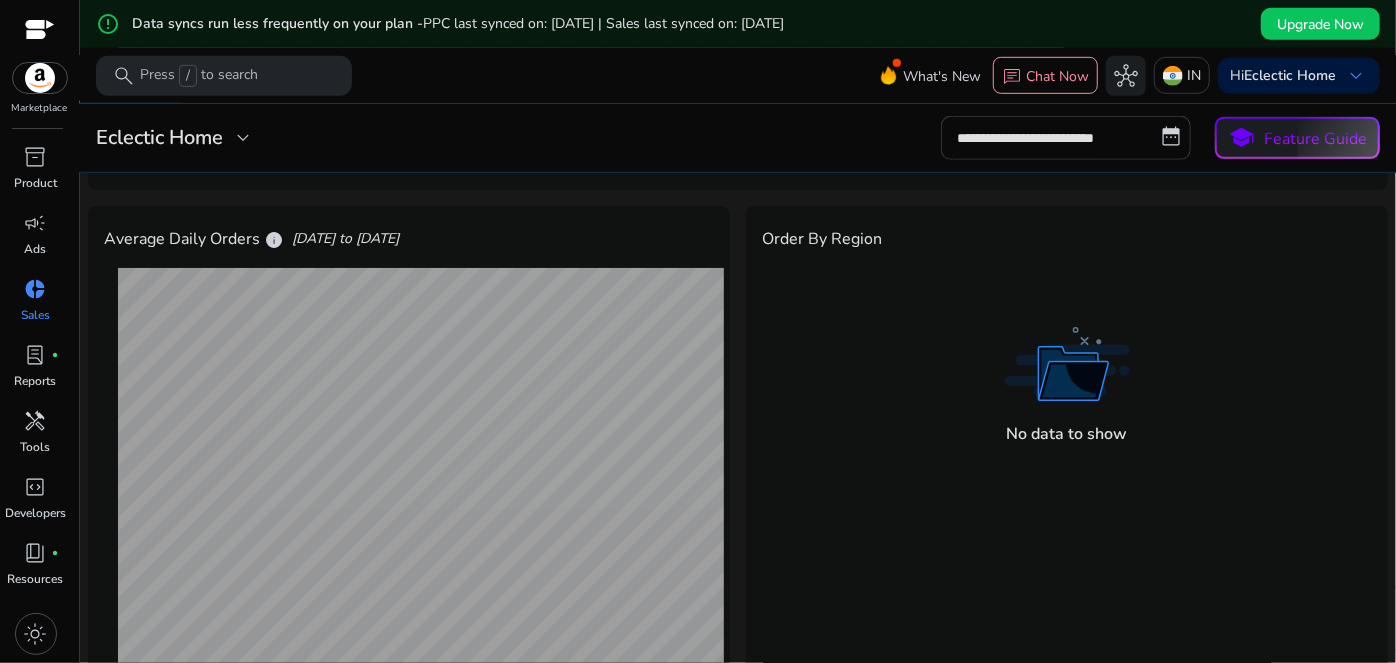 click on "**********" at bounding box center [1066, 138] 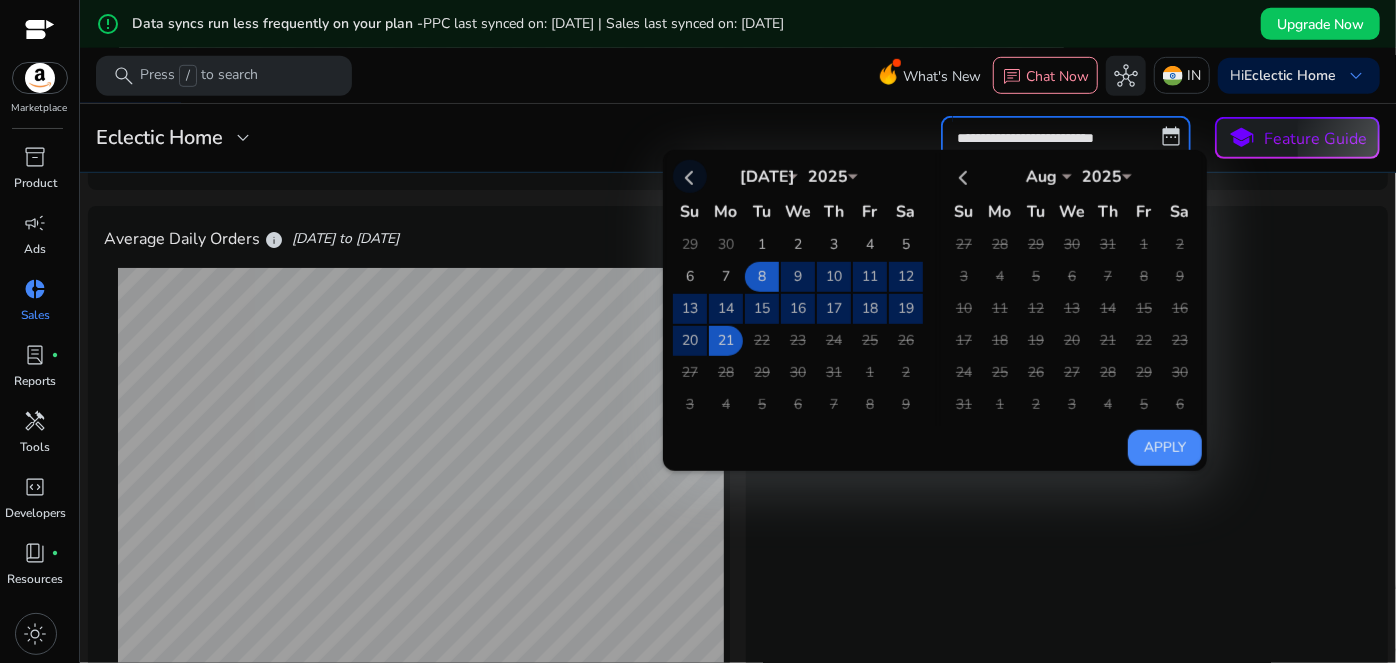 click 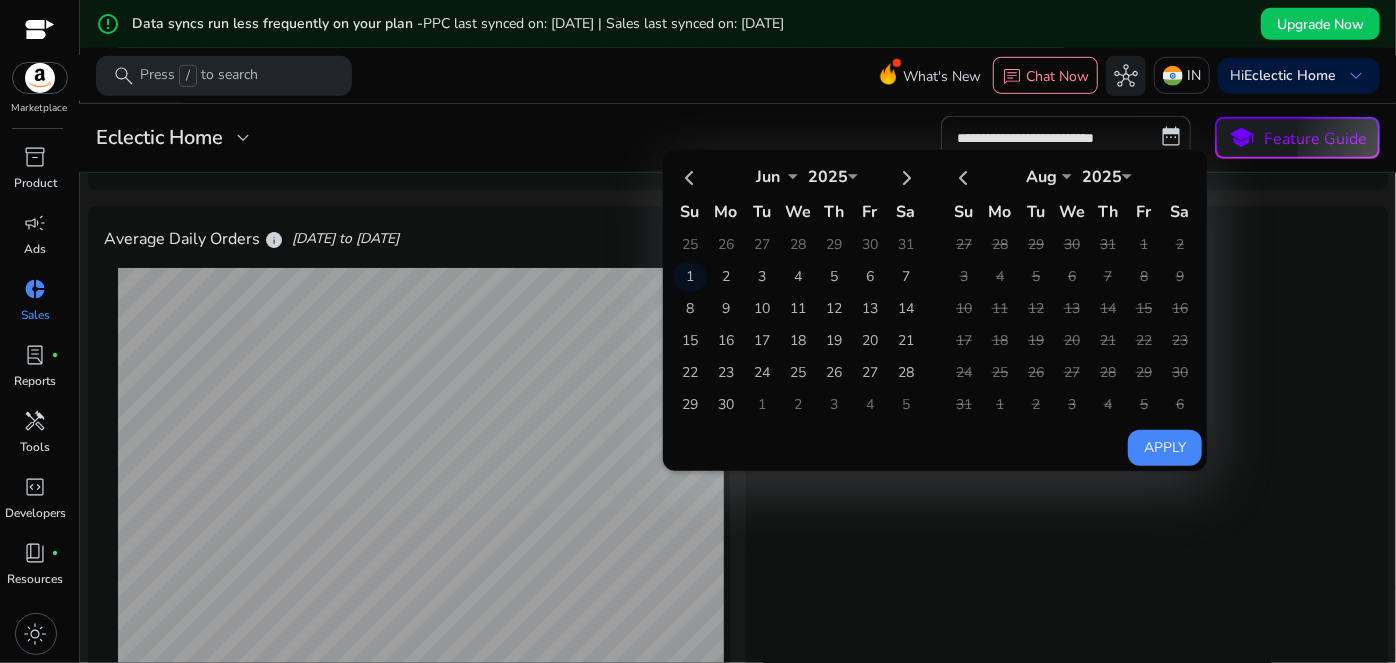click on "1" 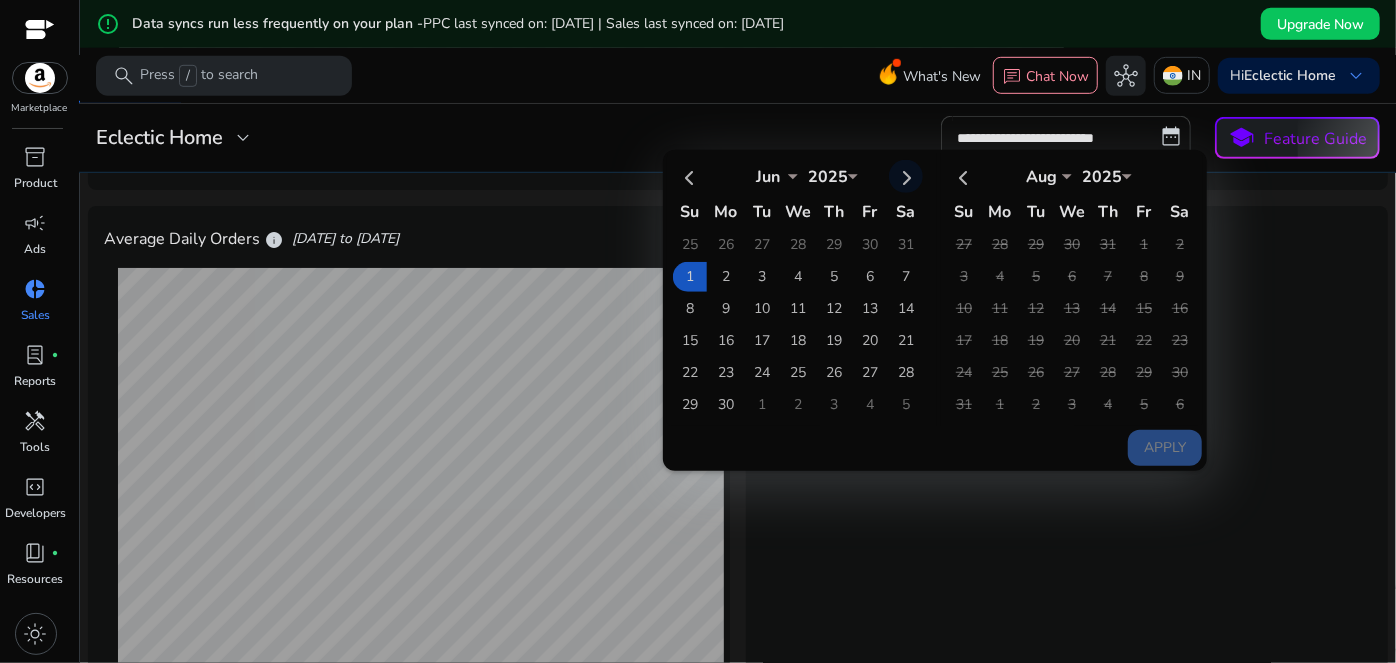 click 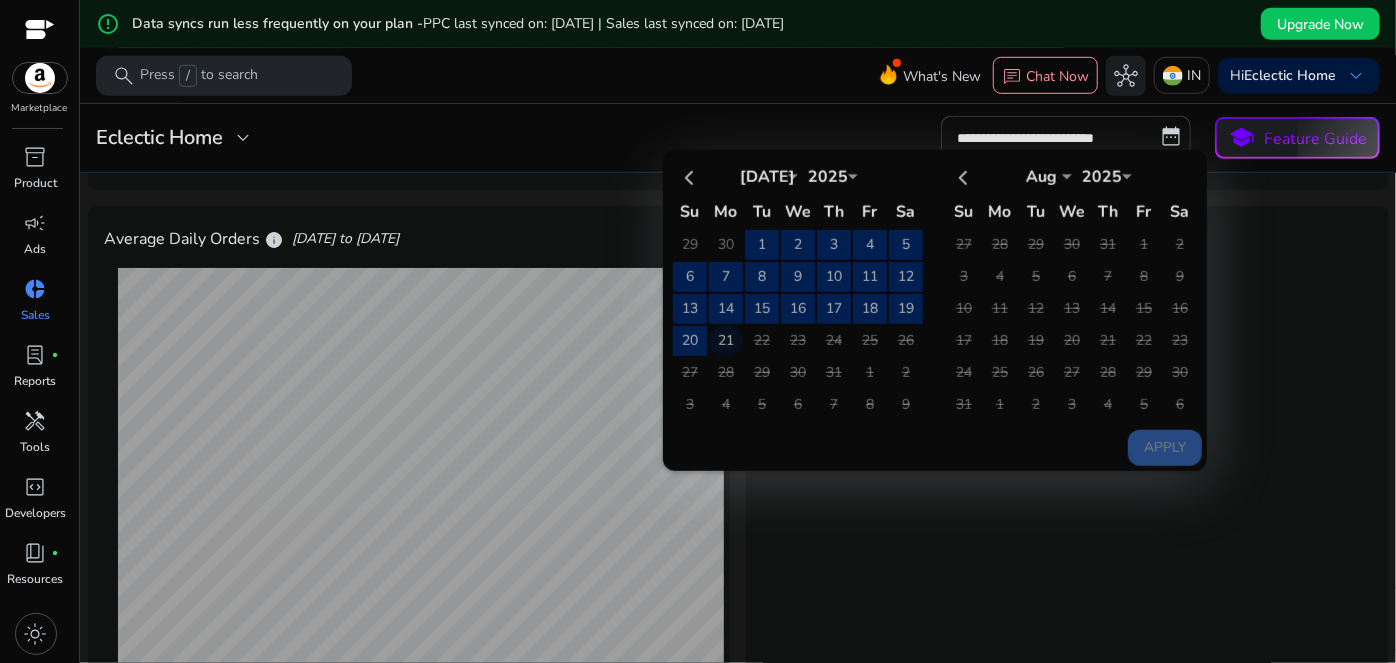 click on "21" 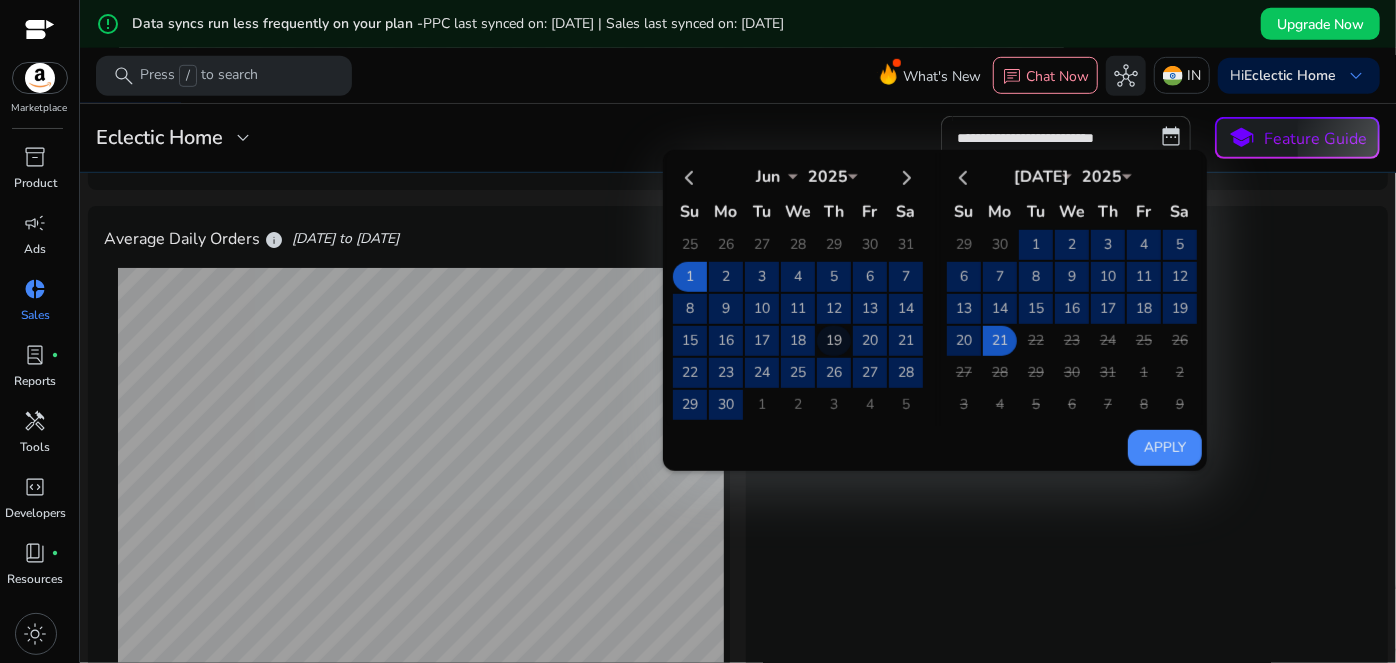 select on "*" 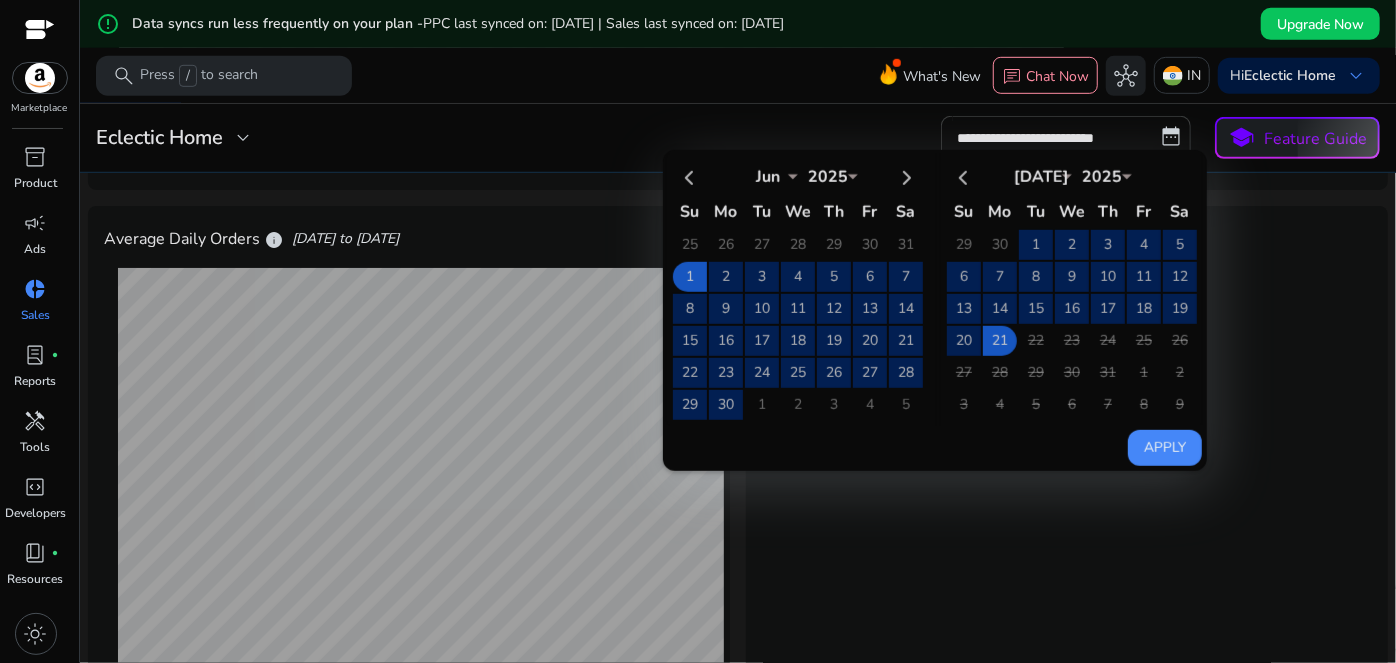 click on "Apply" 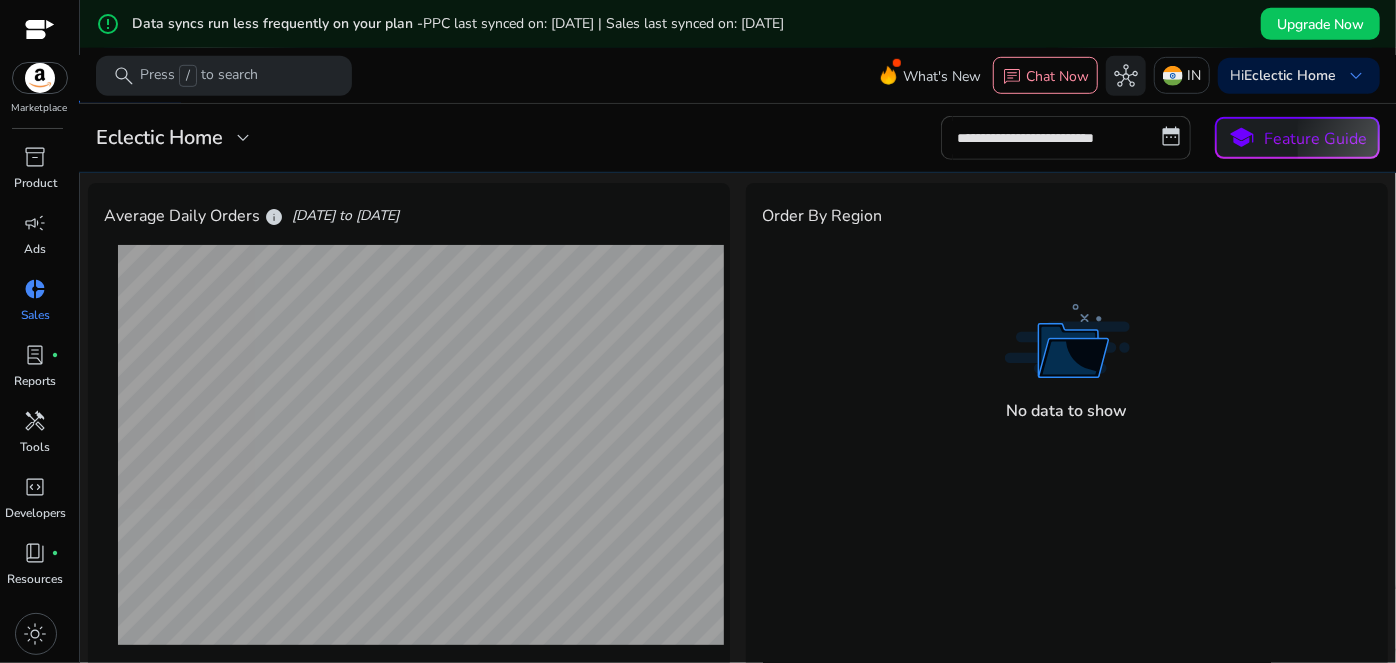 scroll, scrollTop: 621, scrollLeft: 0, axis: vertical 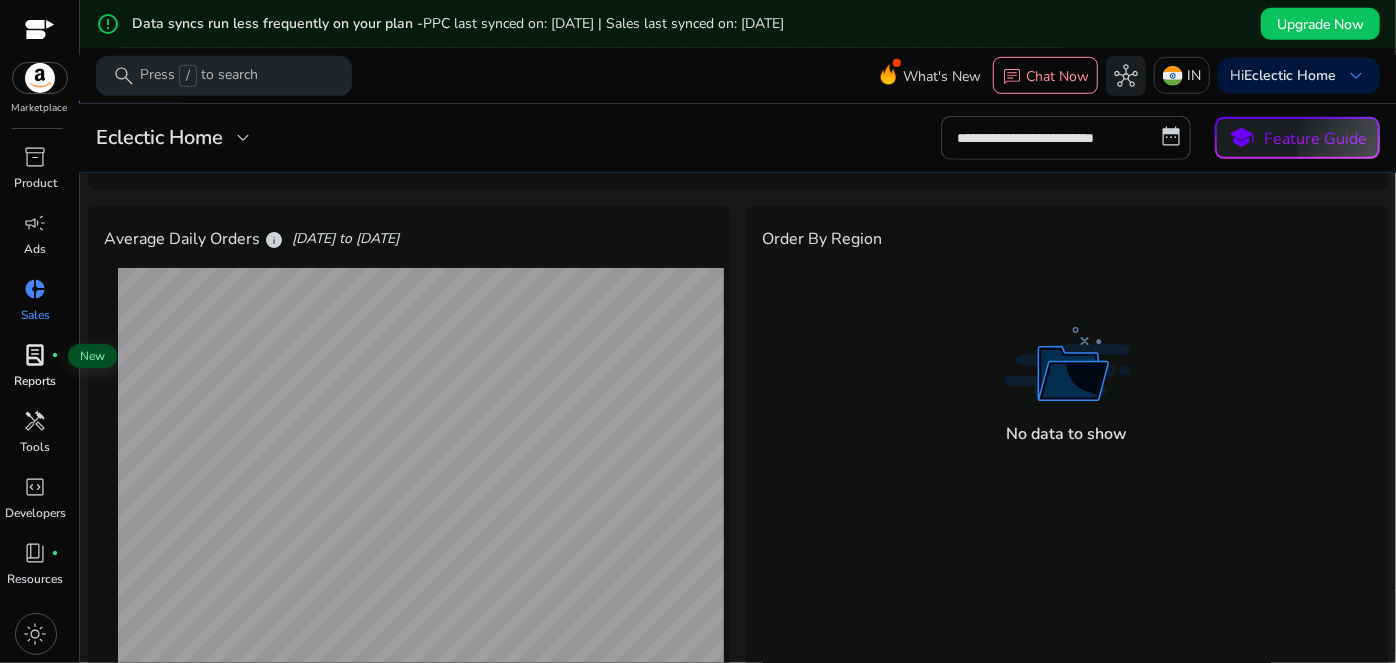 click on "lab_profile" at bounding box center (36, 355) 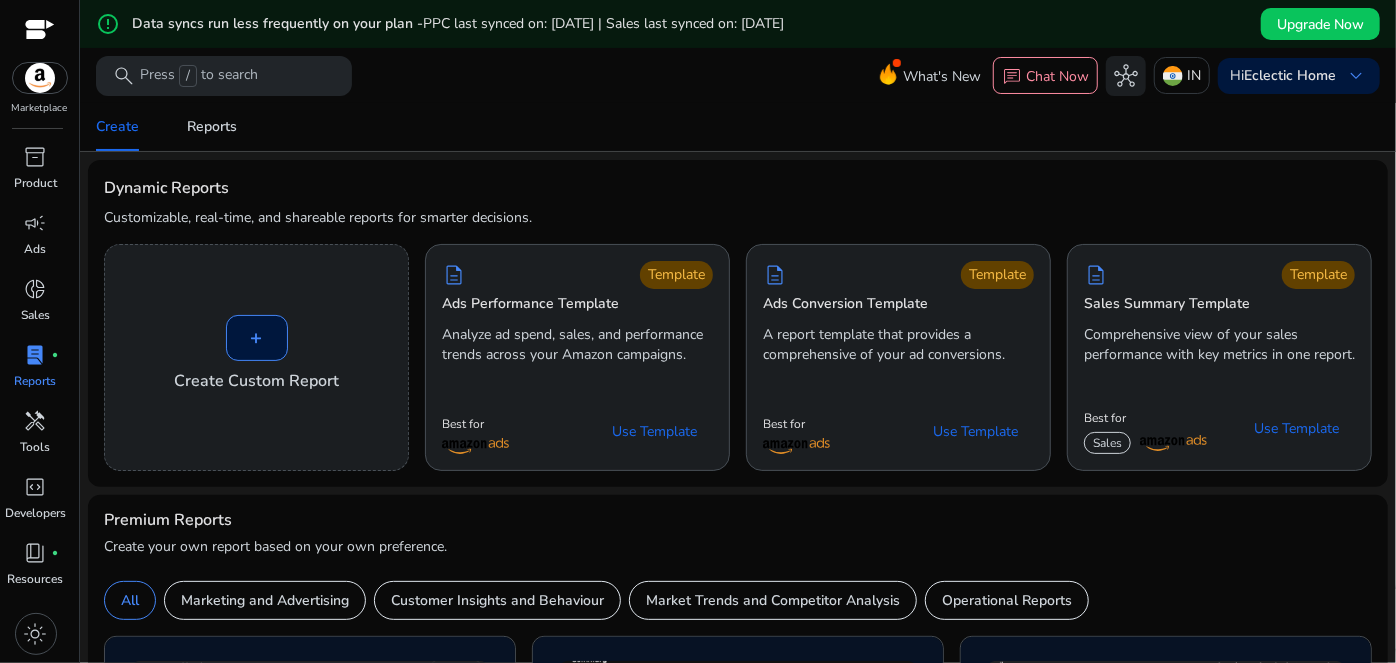scroll, scrollTop: 181, scrollLeft: 0, axis: vertical 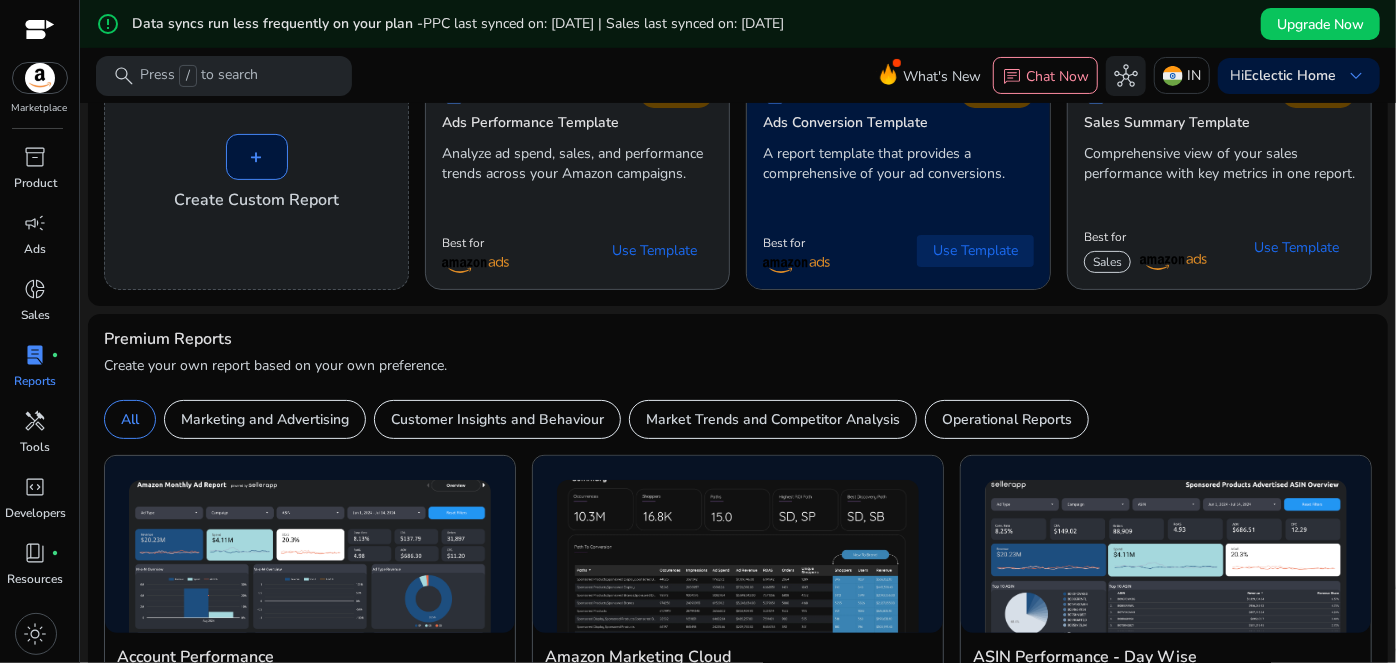 click 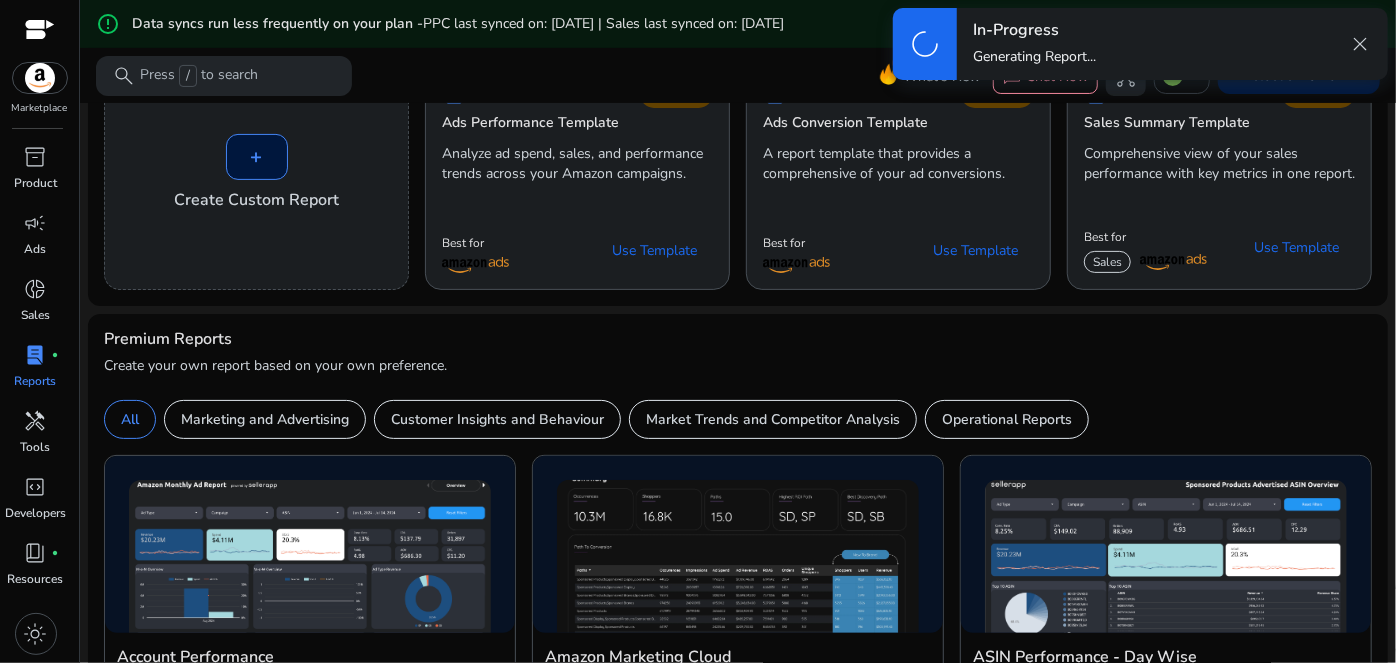 scroll, scrollTop: 0, scrollLeft: 0, axis: both 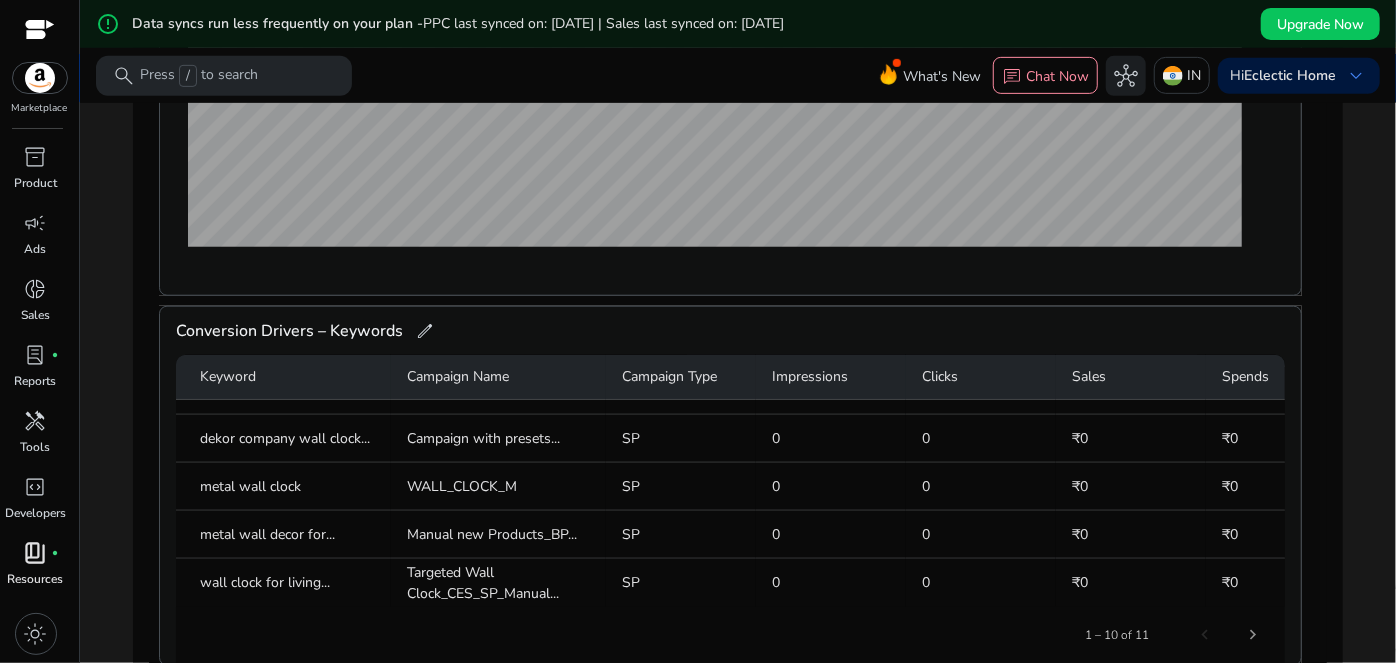 click on "book_4" at bounding box center (36, 553) 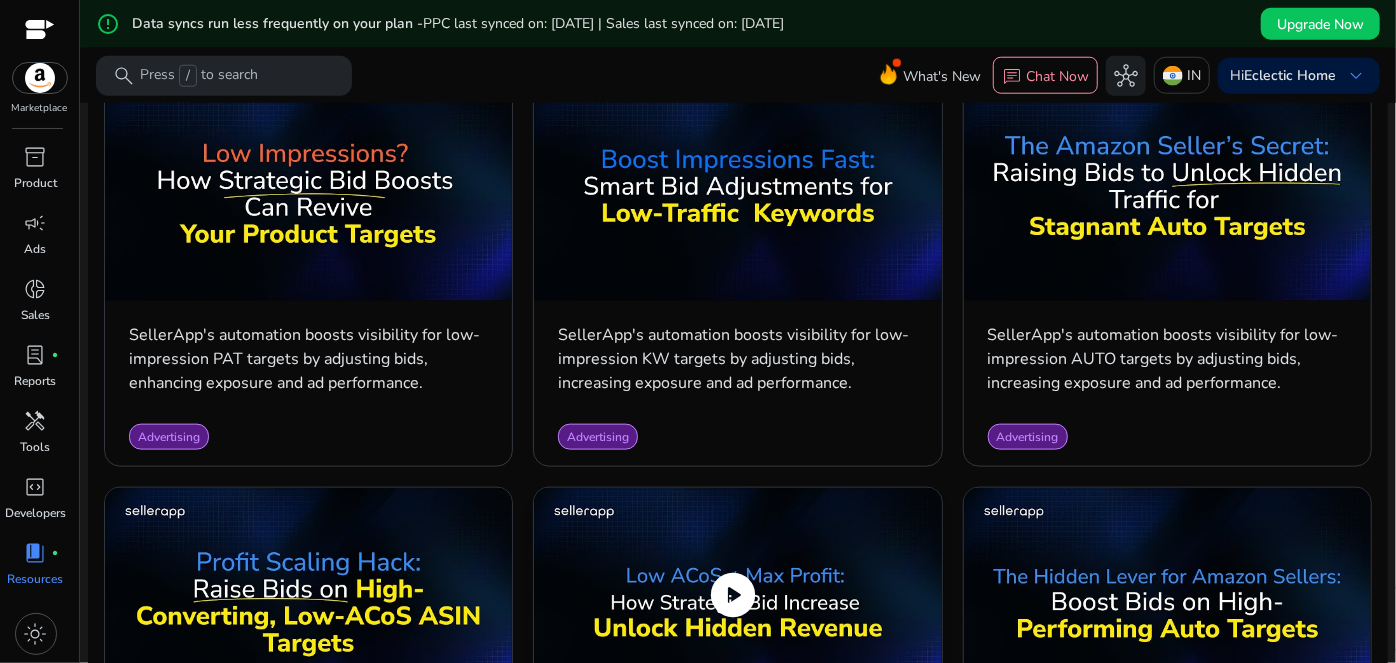 scroll, scrollTop: 1272, scrollLeft: 0, axis: vertical 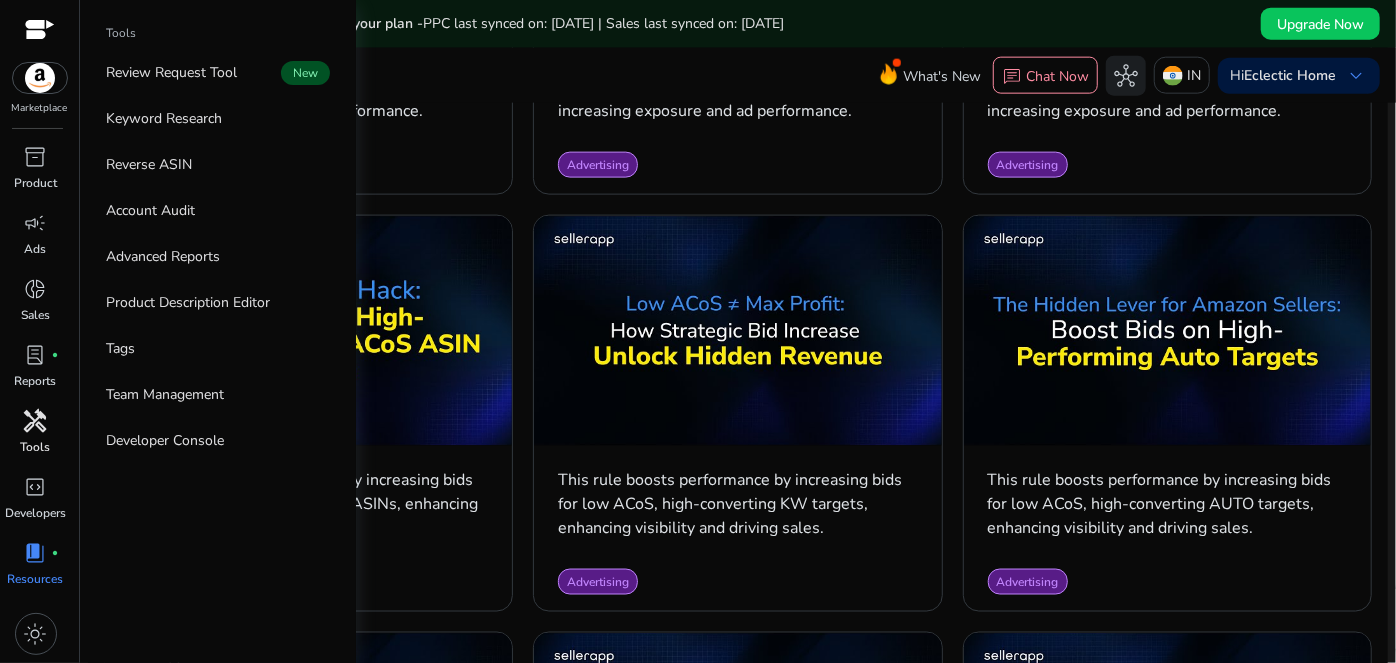 click on "handyman" at bounding box center [36, 421] 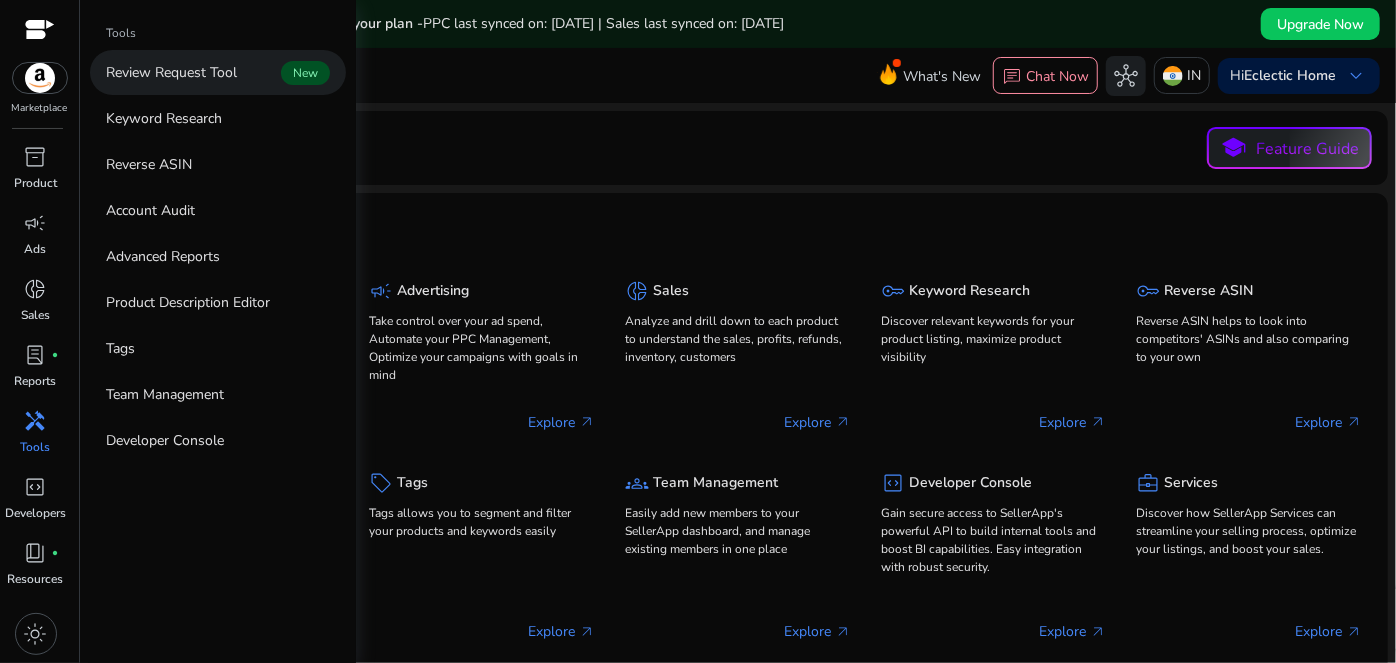 click on "Review Request Tool  New" at bounding box center (218, 72) 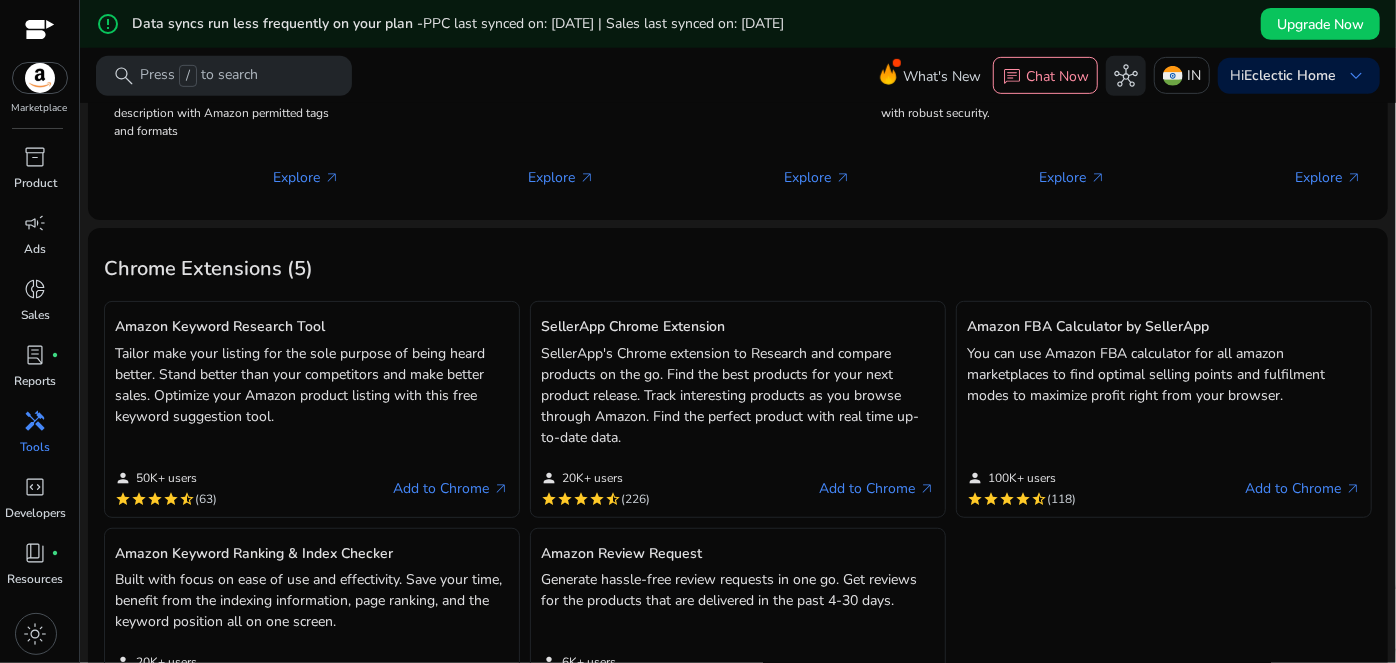 scroll, scrollTop: 0, scrollLeft: 0, axis: both 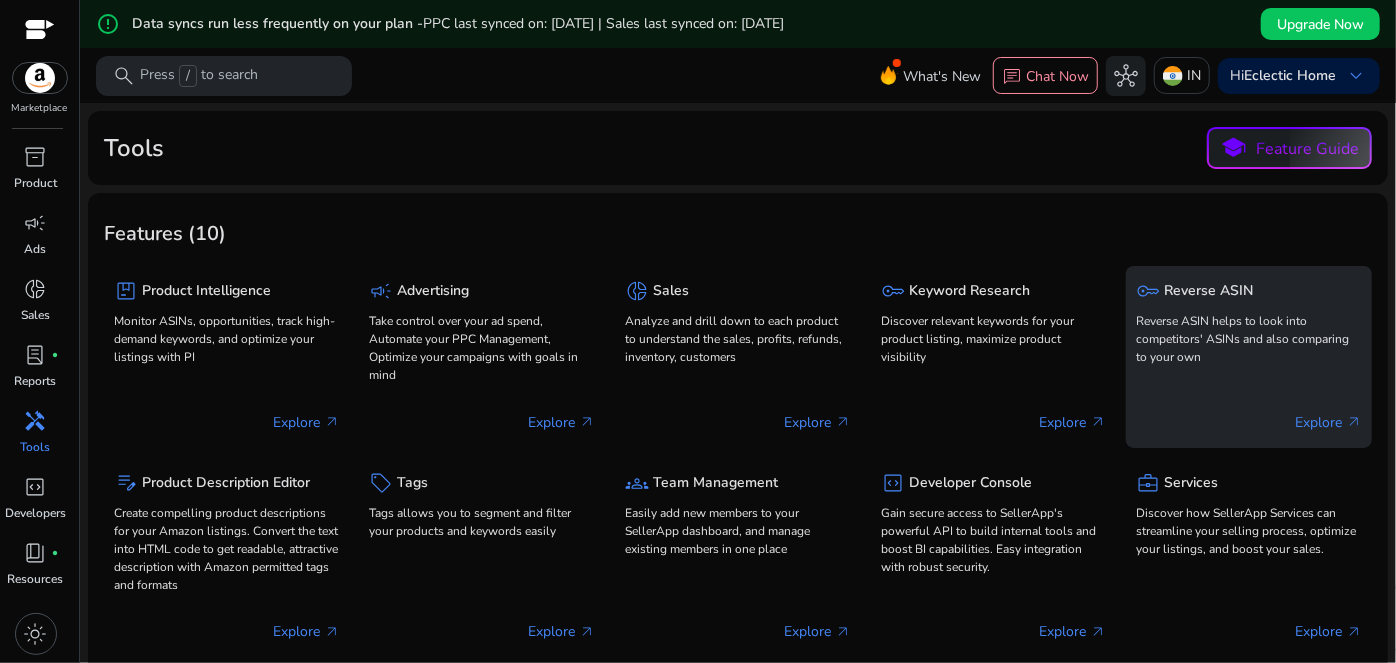 click on "Reverse ASIN helps to look into competitors' ASINs and also comparing to your own" 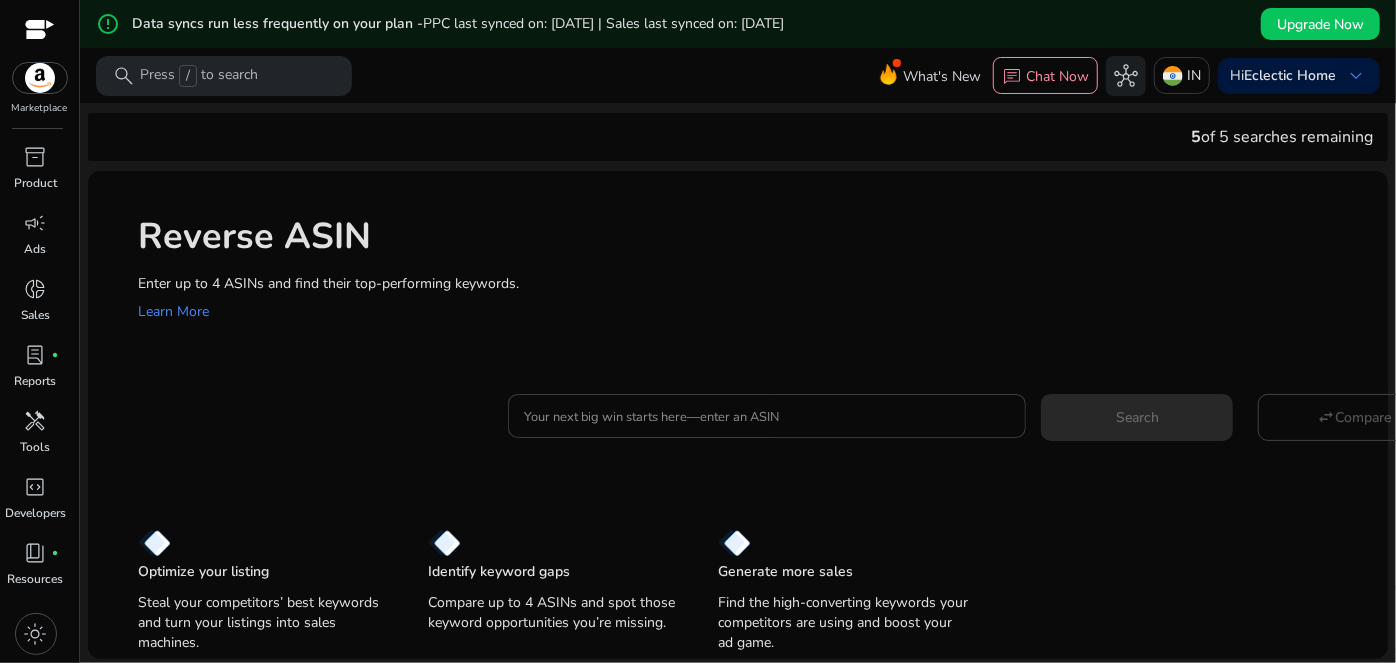 click on "Your next big win starts here—enter an ASIN" at bounding box center [767, 416] 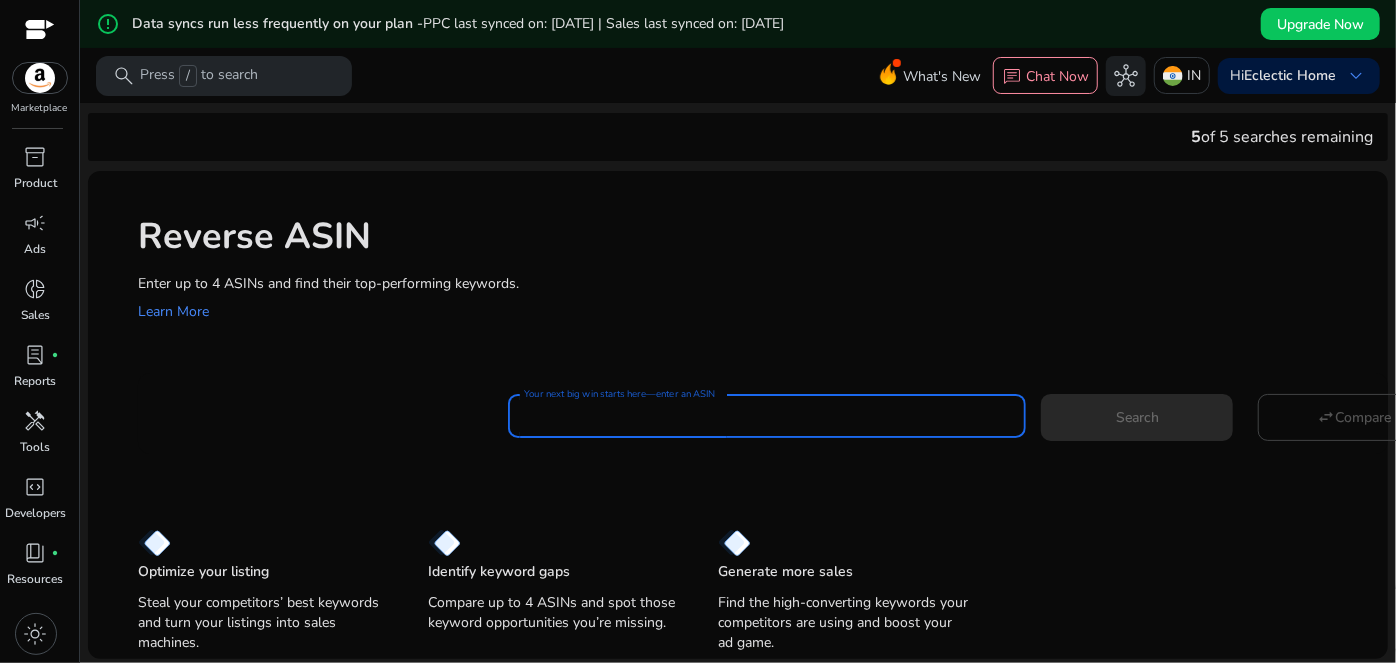 scroll, scrollTop: 48, scrollLeft: 0, axis: vertical 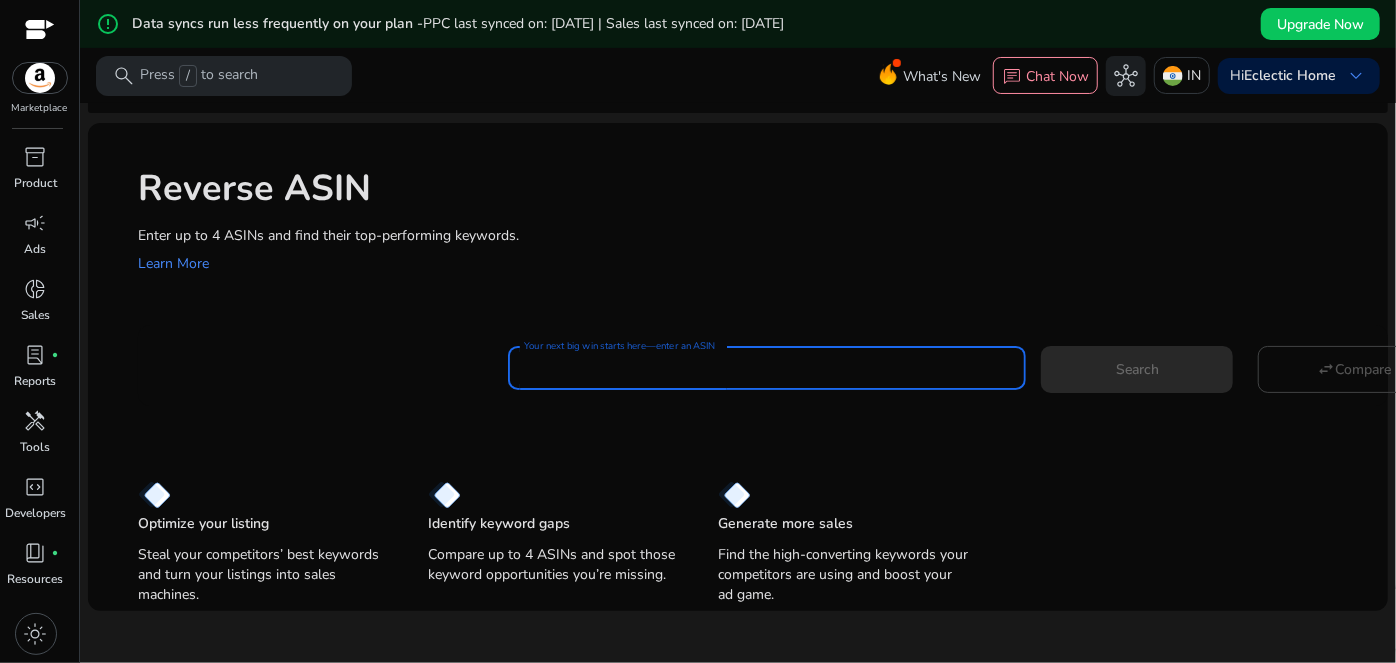 paste on "**********" 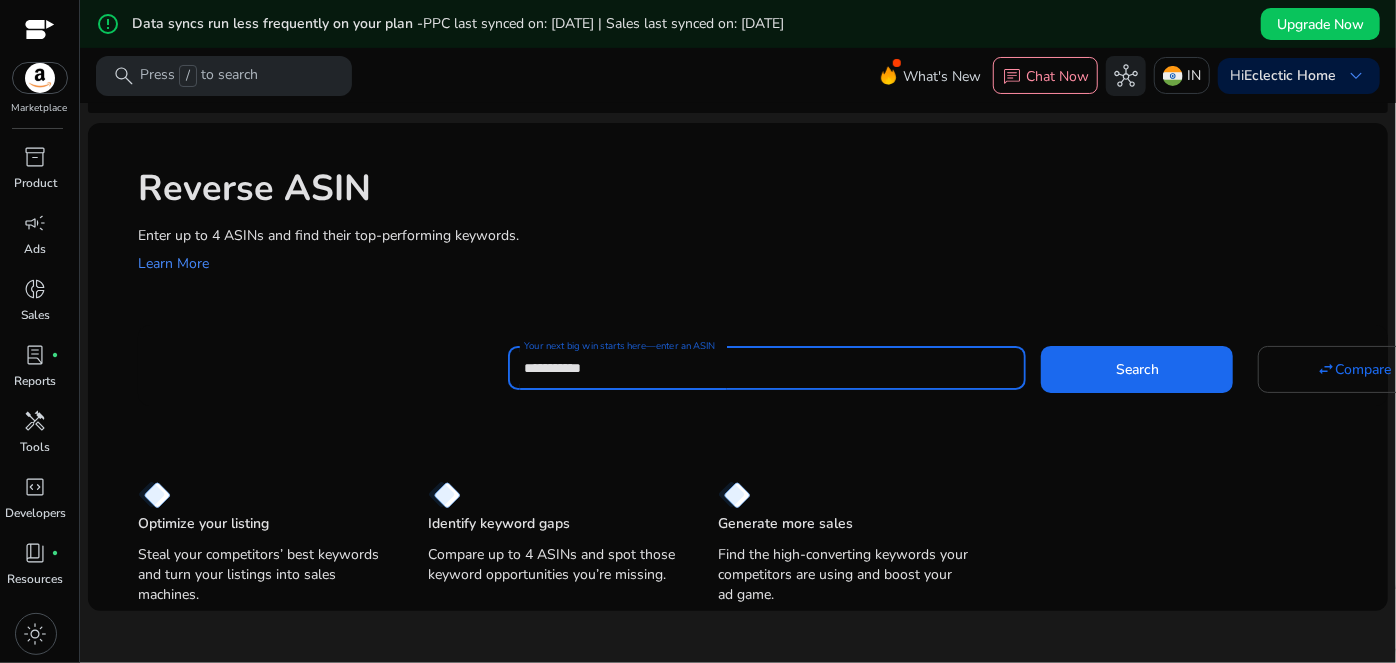 click on "Search" 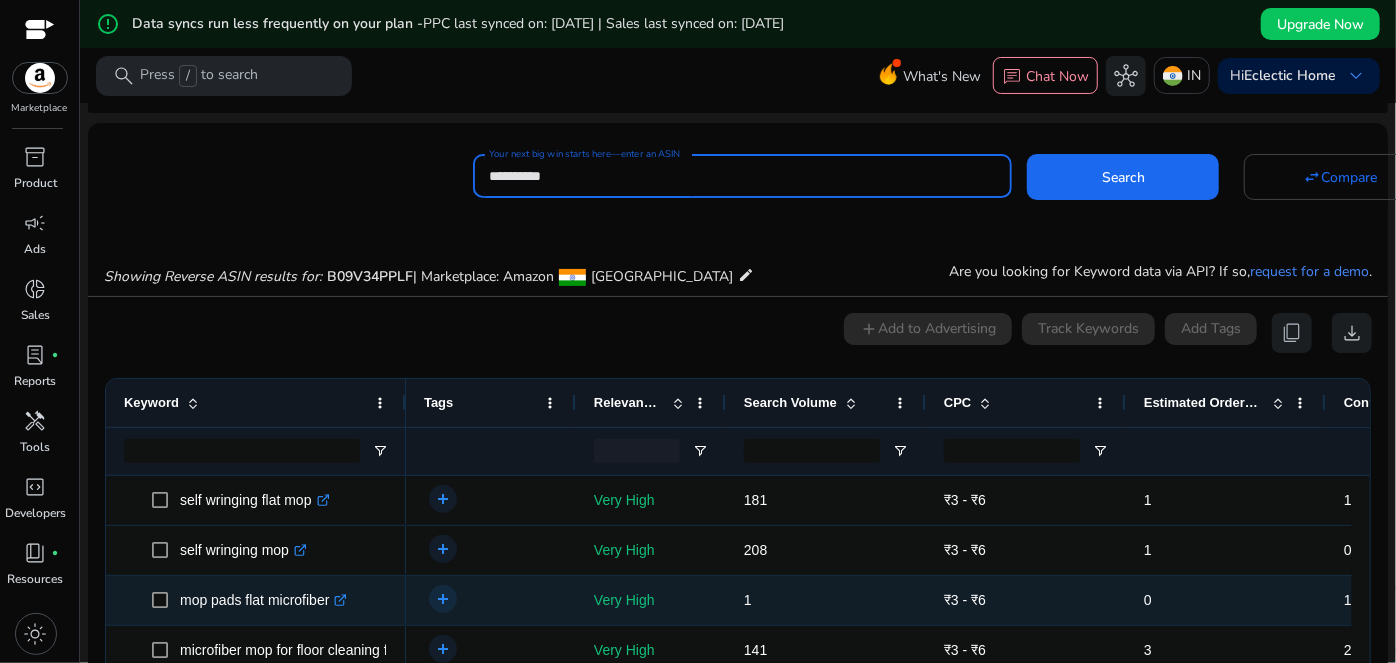 scroll, scrollTop: 261, scrollLeft: 0, axis: vertical 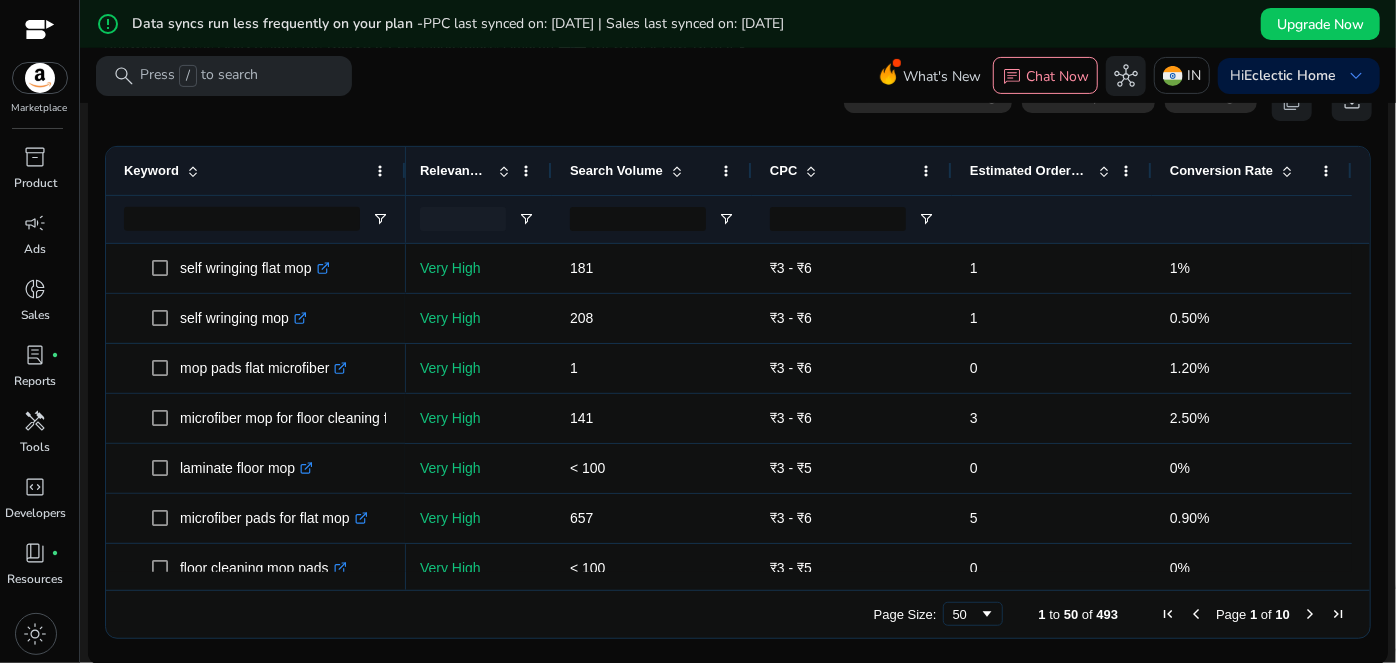 click 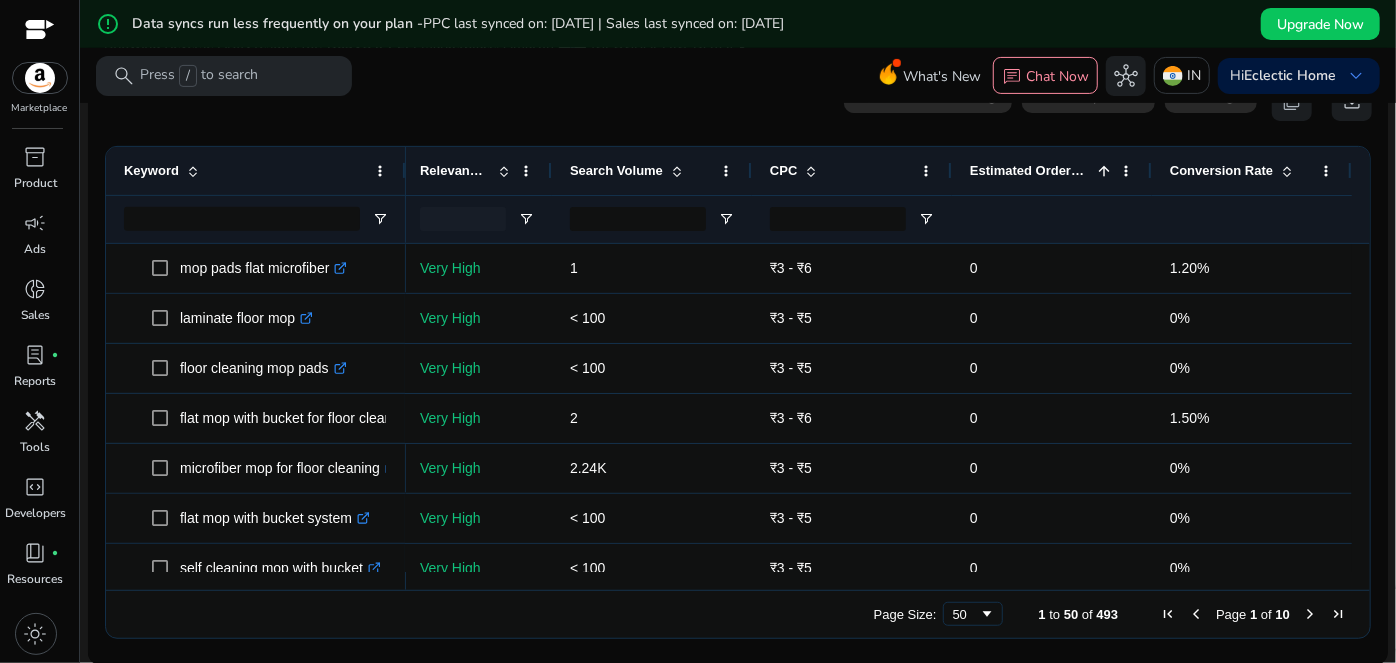 click 